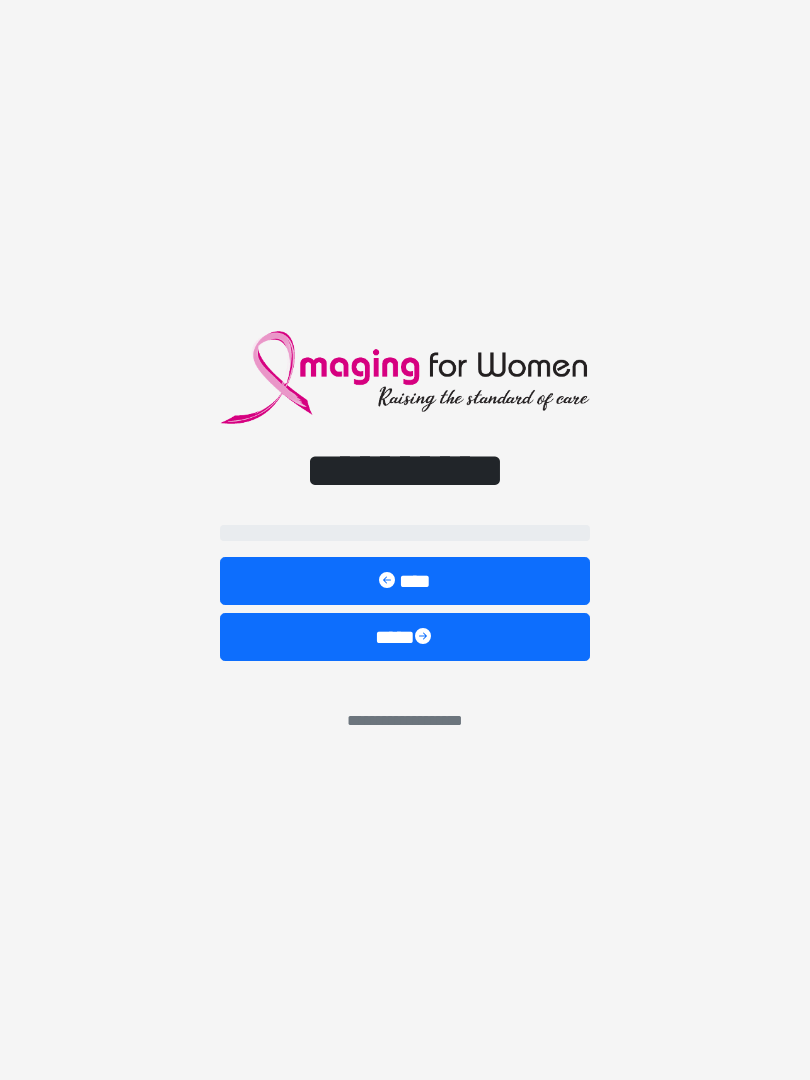 scroll, scrollTop: 0, scrollLeft: 0, axis: both 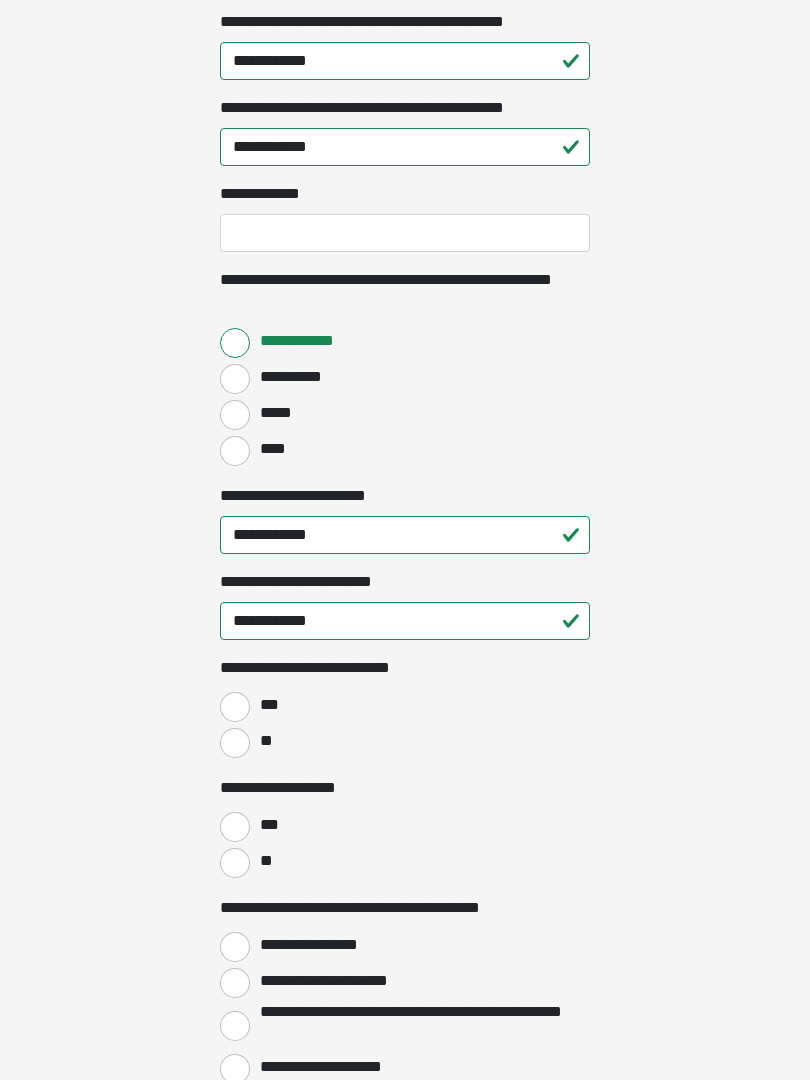 click on "**" at bounding box center (235, 744) 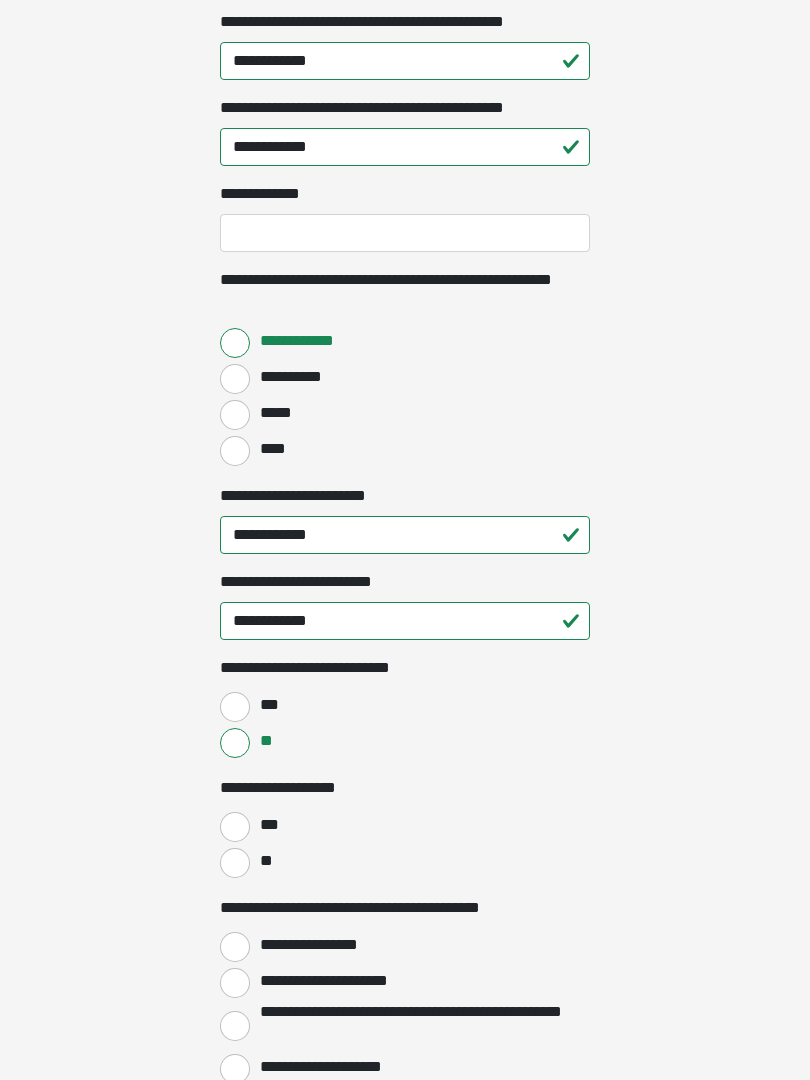 click on "**" at bounding box center [235, 863] 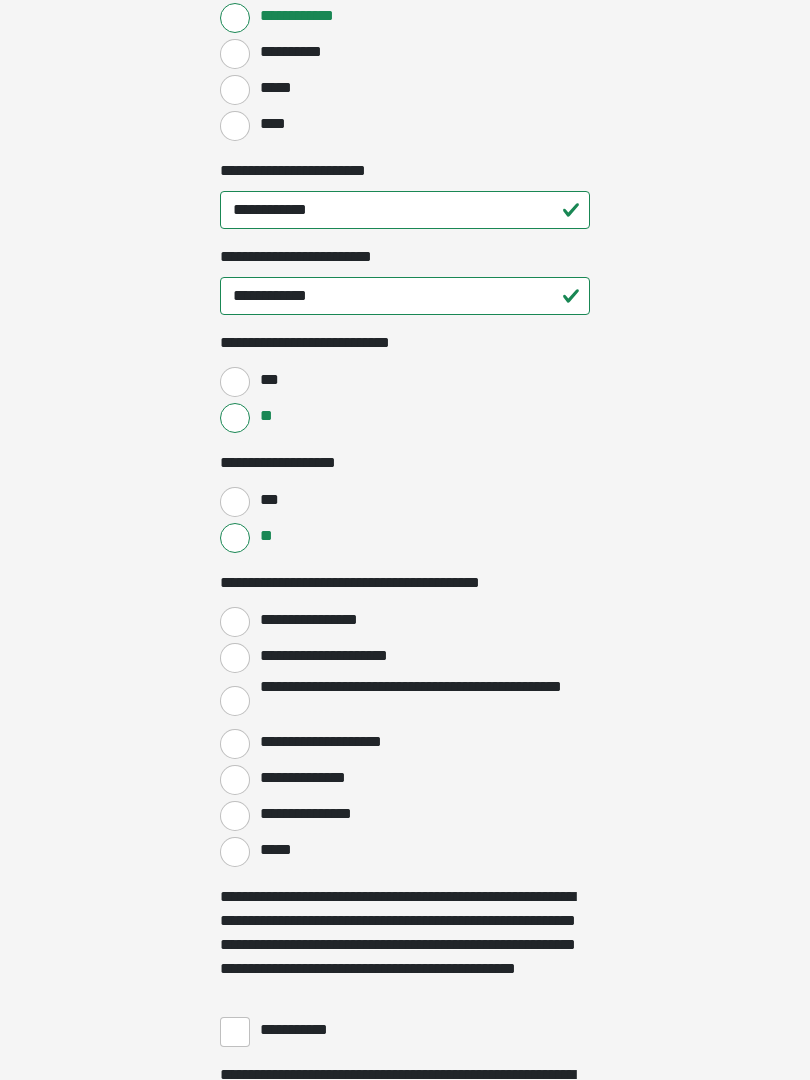 scroll, scrollTop: 2833, scrollLeft: 0, axis: vertical 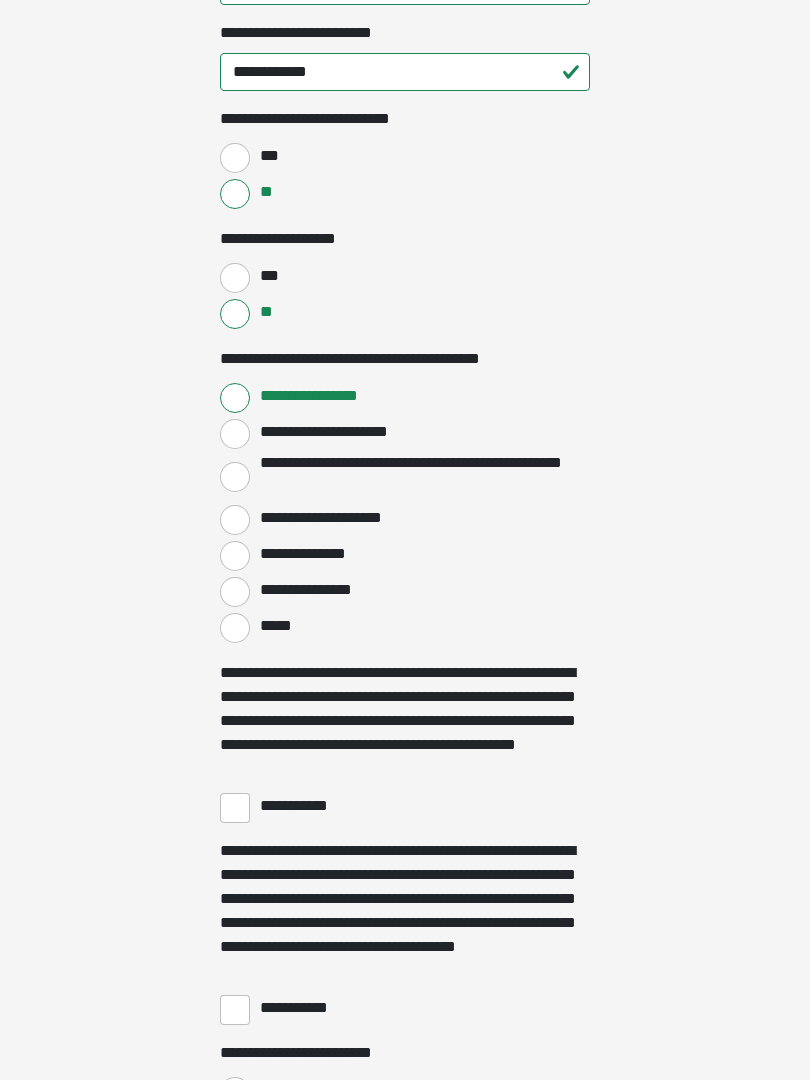 click on "**********" at bounding box center (235, 808) 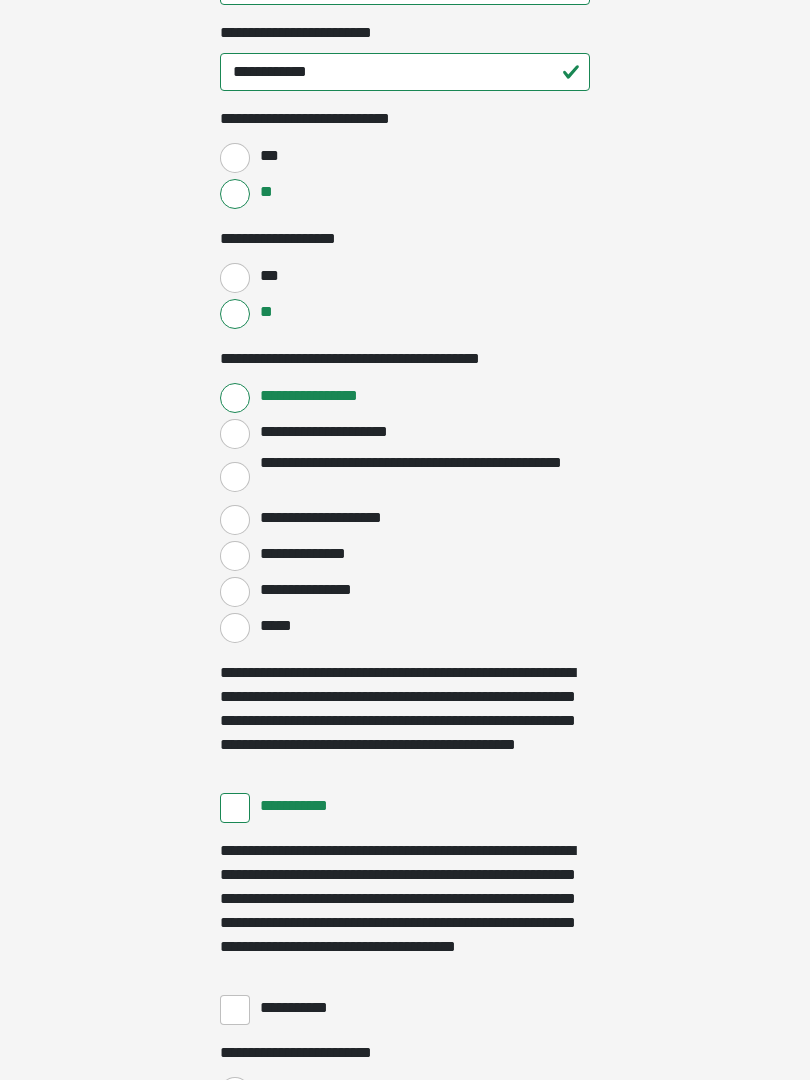 click on "**********" at bounding box center [235, 1010] 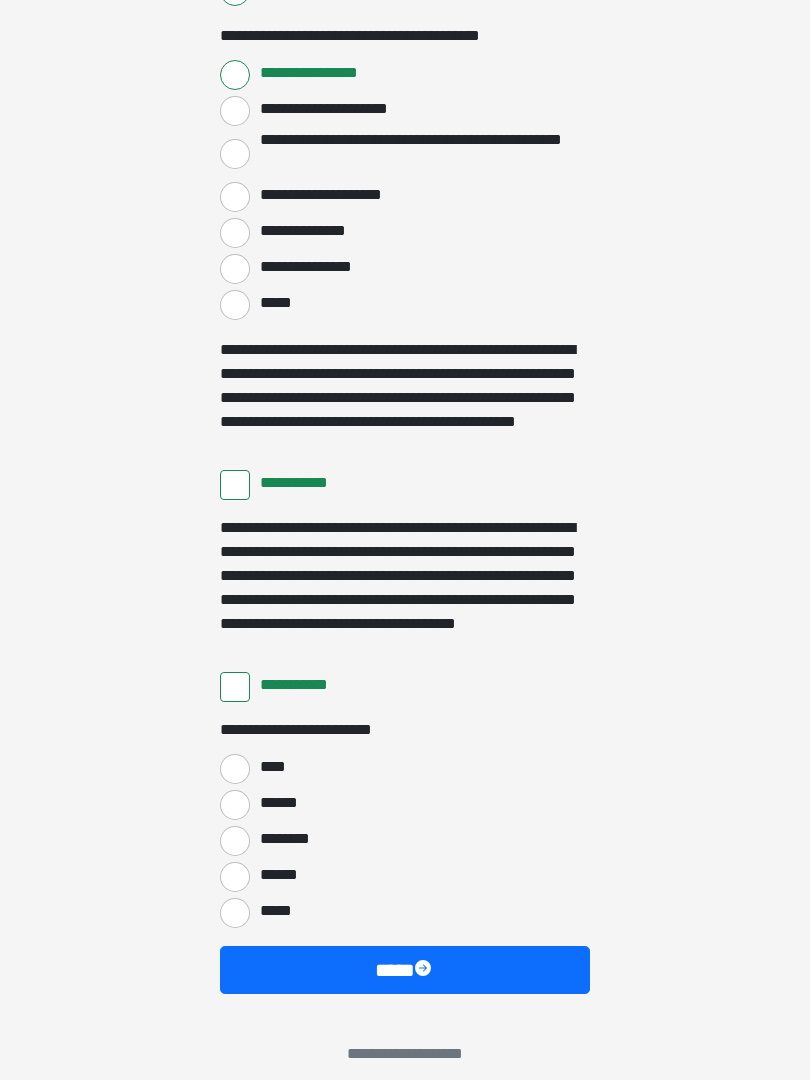 scroll, scrollTop: 3397, scrollLeft: 0, axis: vertical 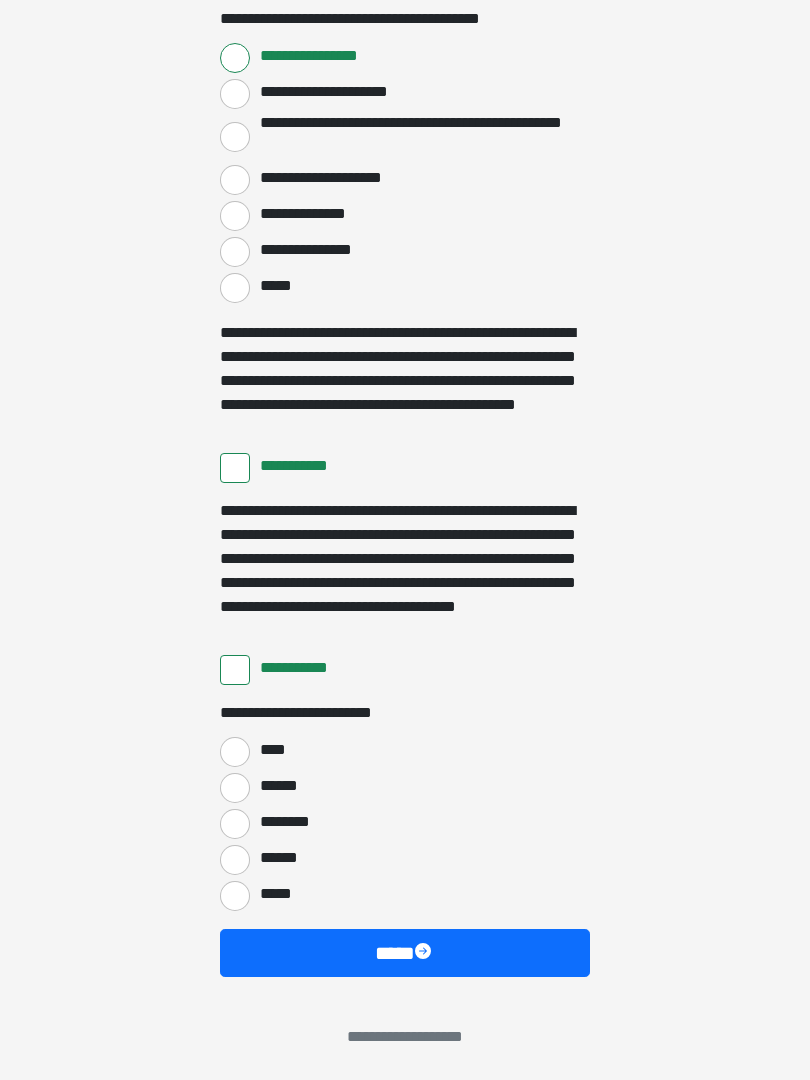 click on "****" at bounding box center (235, 752) 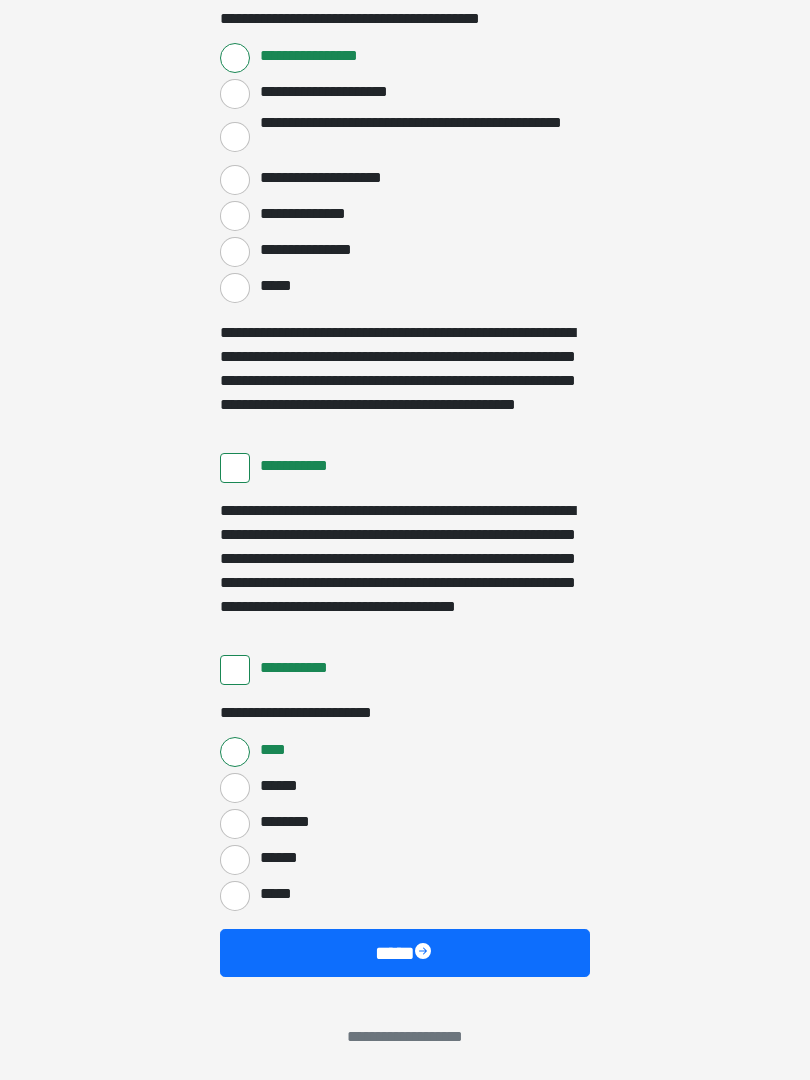 click on "****" at bounding box center [405, 953] 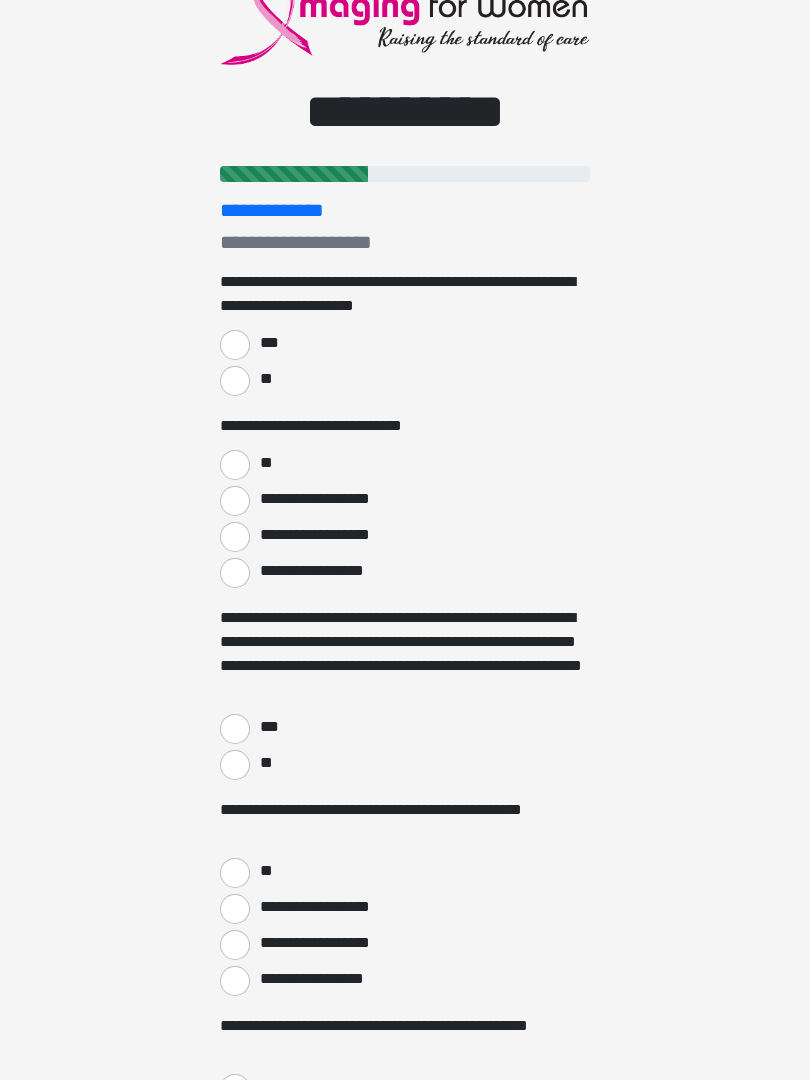 scroll, scrollTop: 0, scrollLeft: 0, axis: both 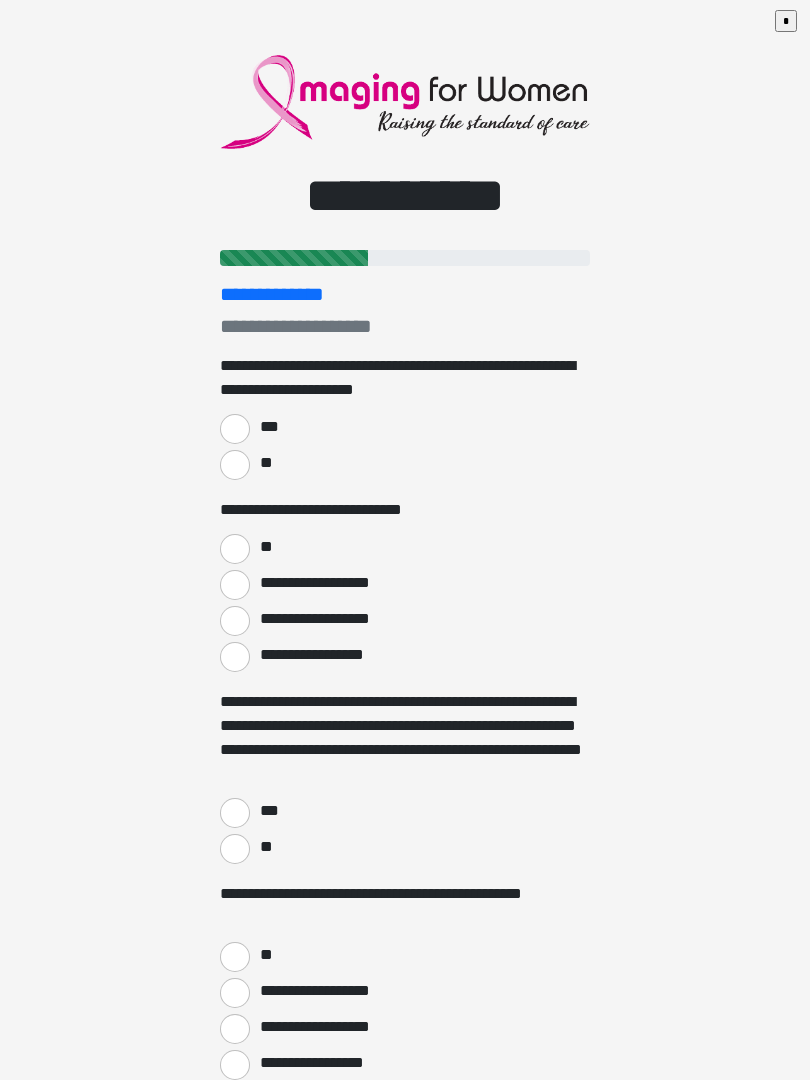 click on "***" at bounding box center [235, 429] 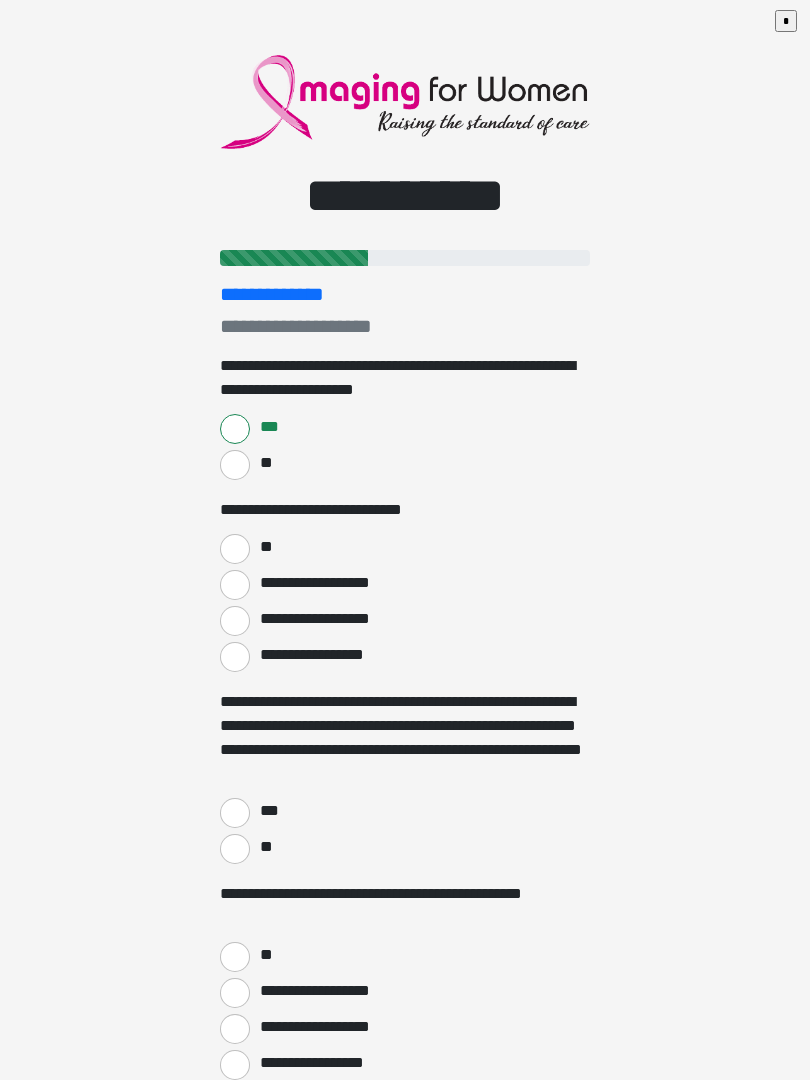click on "**********" at bounding box center [235, 585] 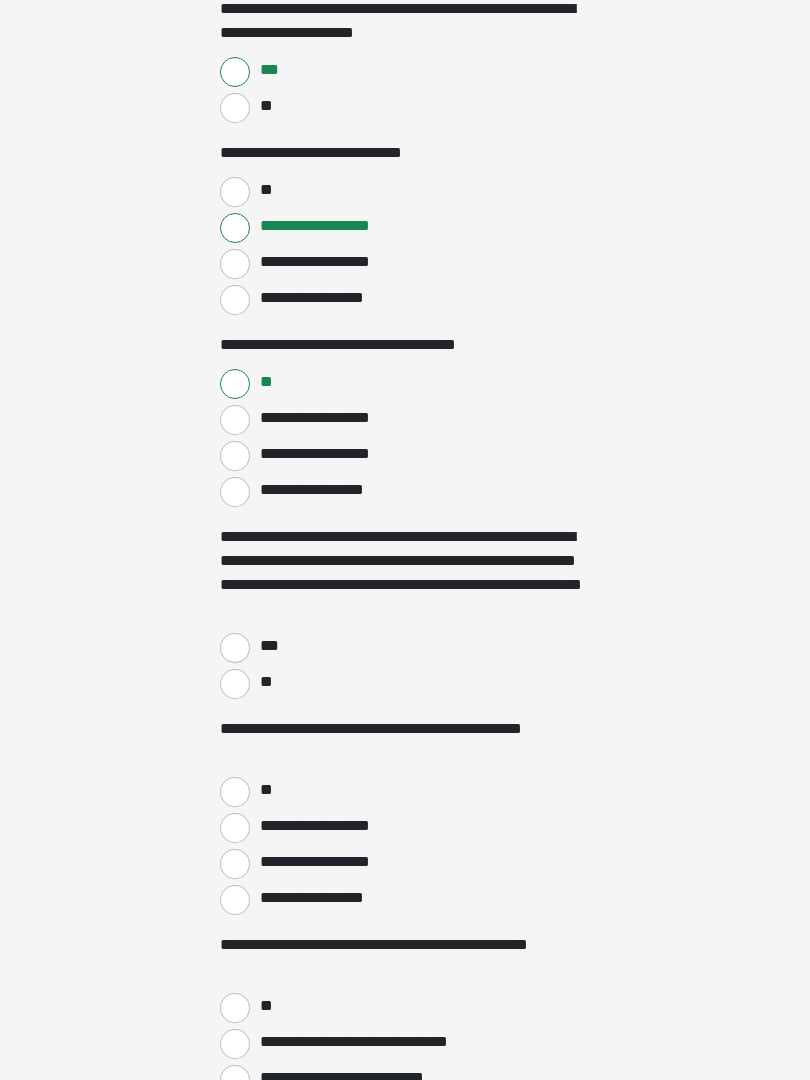 scroll, scrollTop: 357, scrollLeft: 0, axis: vertical 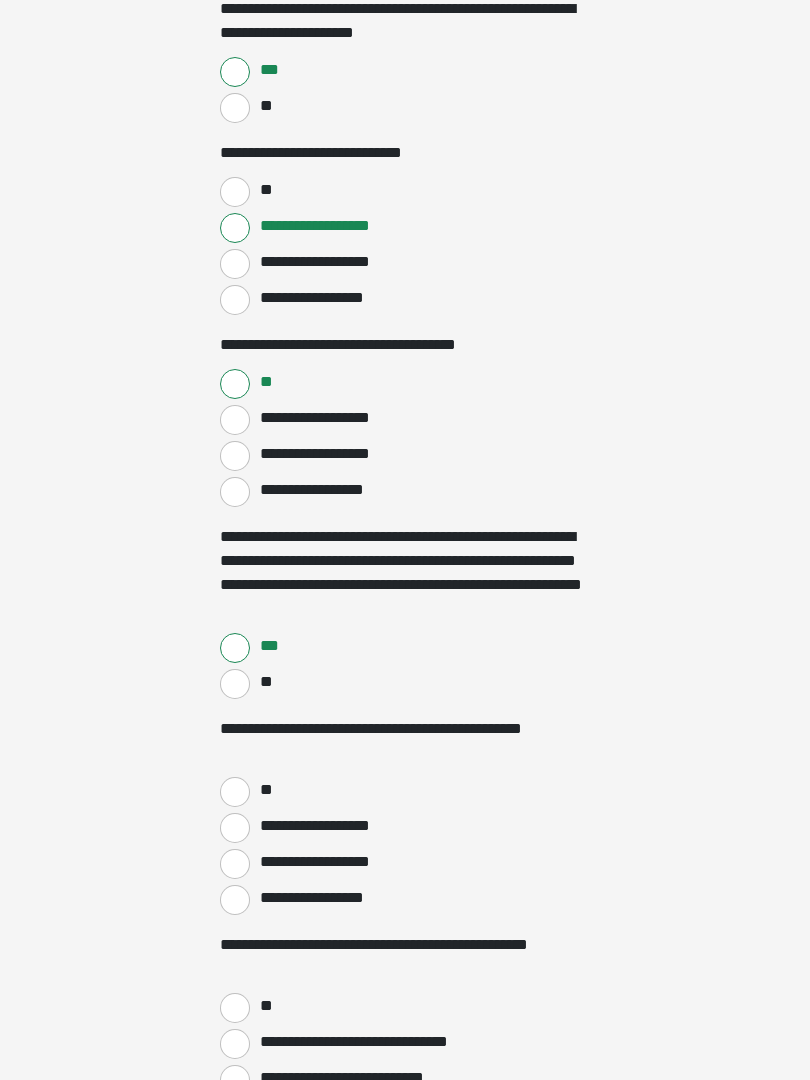 click on "**" at bounding box center [235, 792] 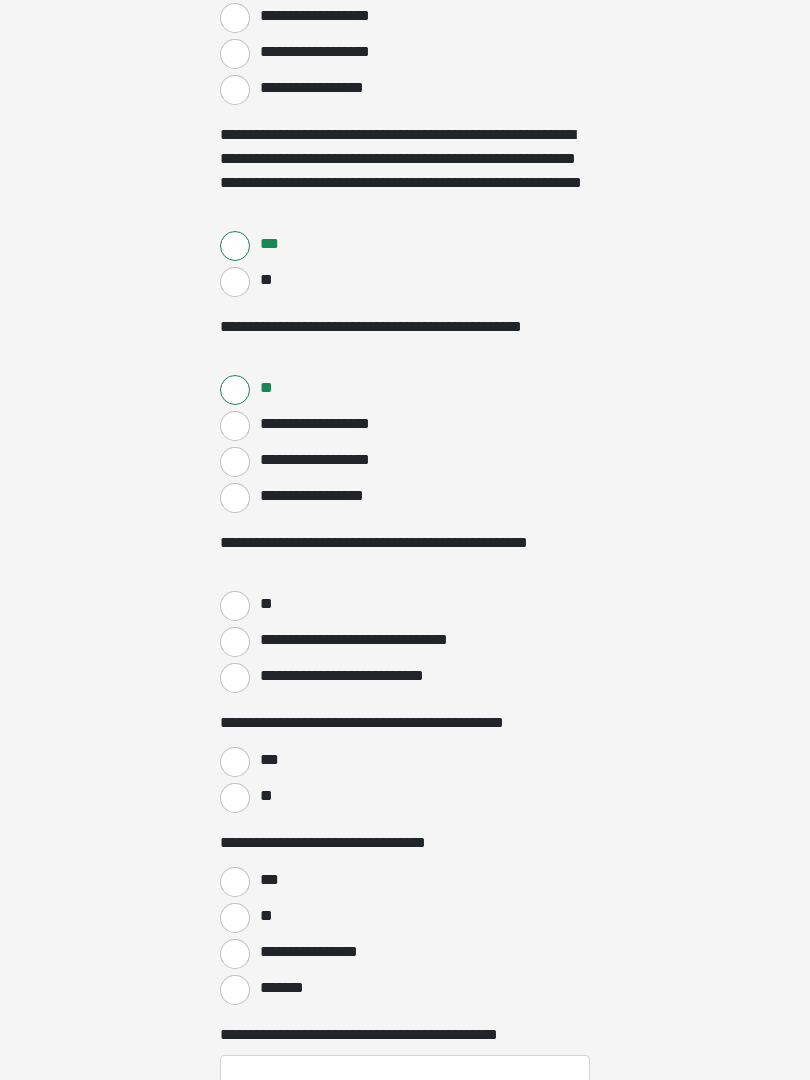 scroll, scrollTop: 759, scrollLeft: 0, axis: vertical 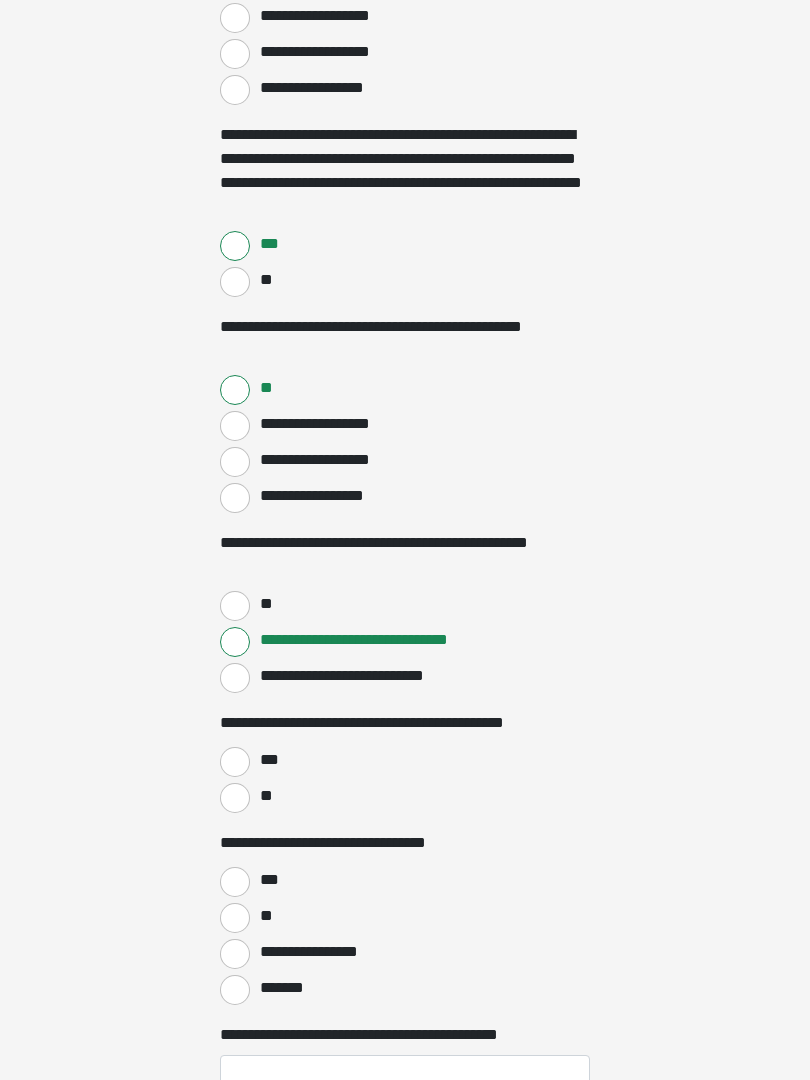 click on "***" at bounding box center (235, 762) 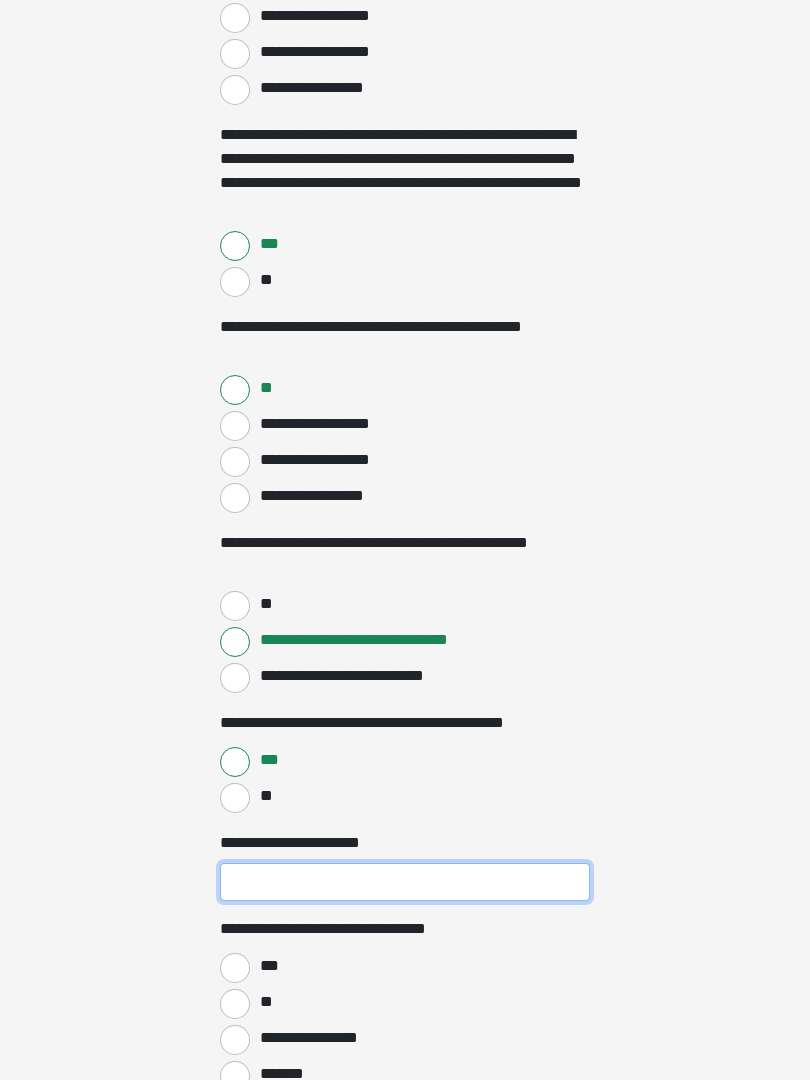 click on "**********" at bounding box center [405, 882] 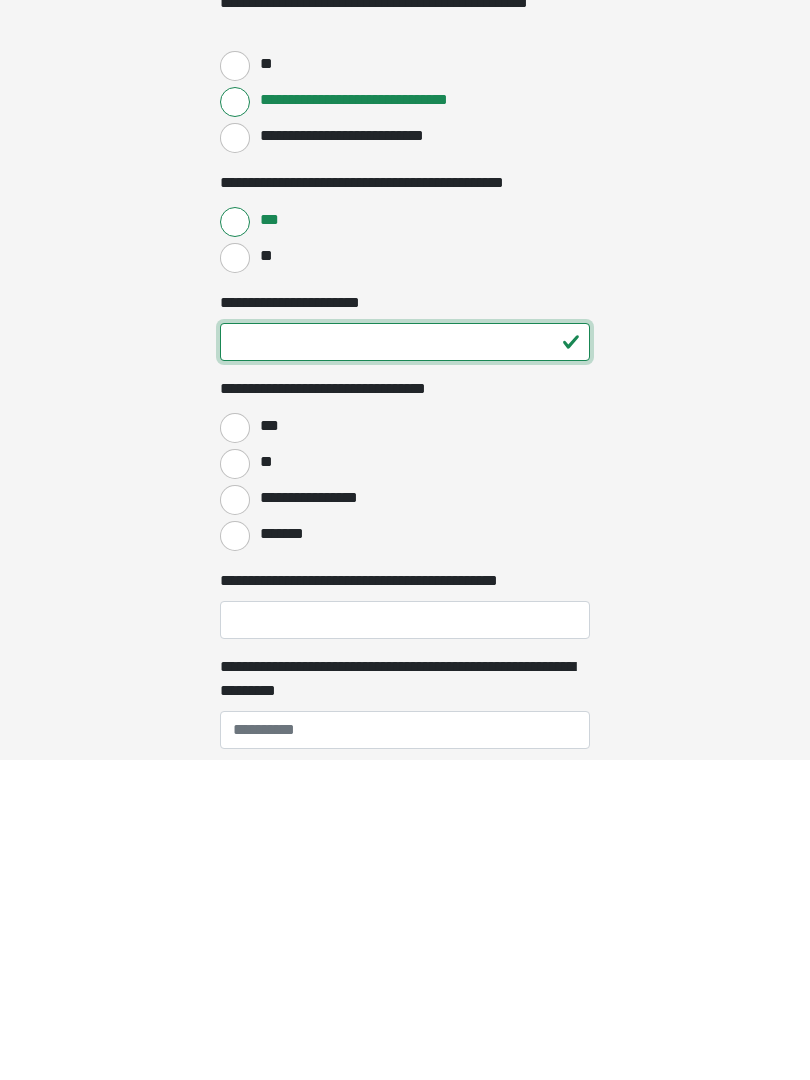 scroll, scrollTop: 990, scrollLeft: 0, axis: vertical 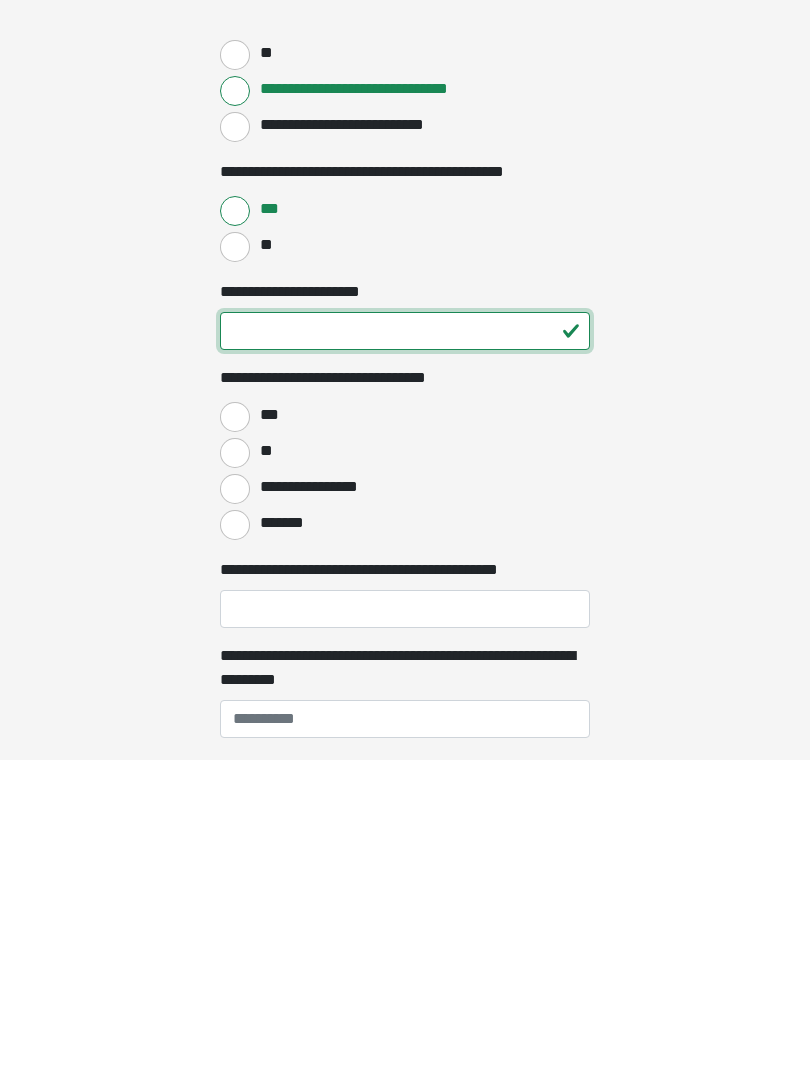 type on "**" 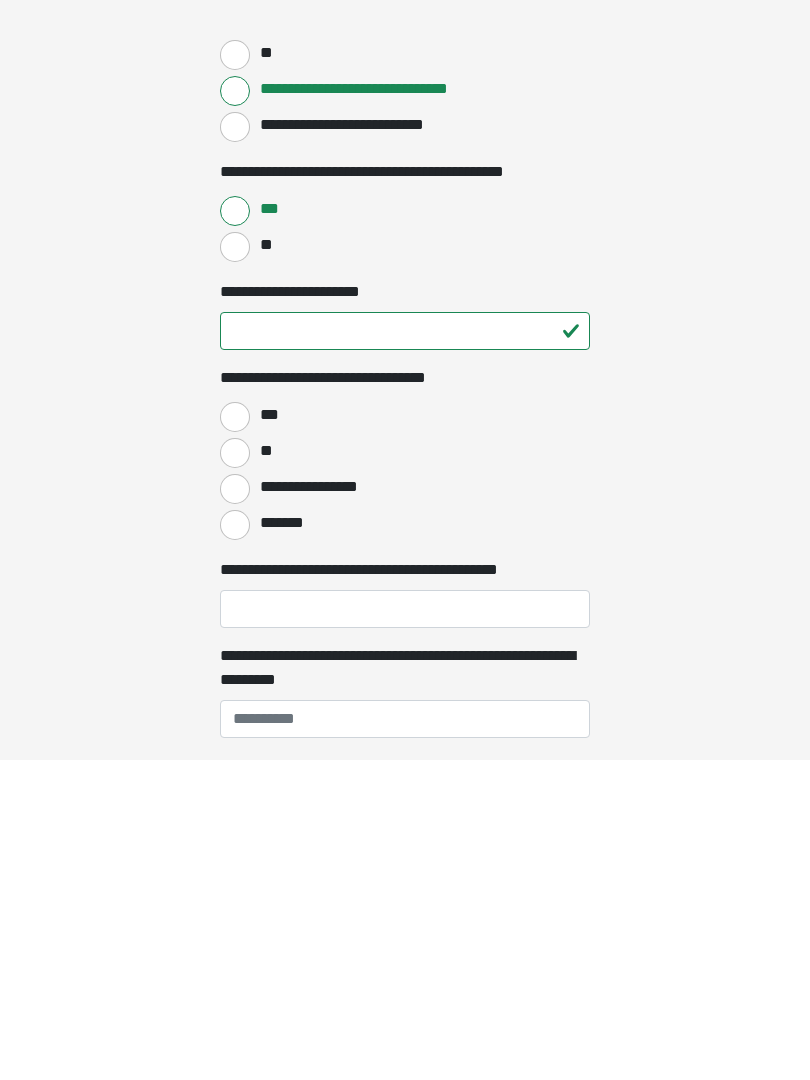 click on "***" at bounding box center (235, 737) 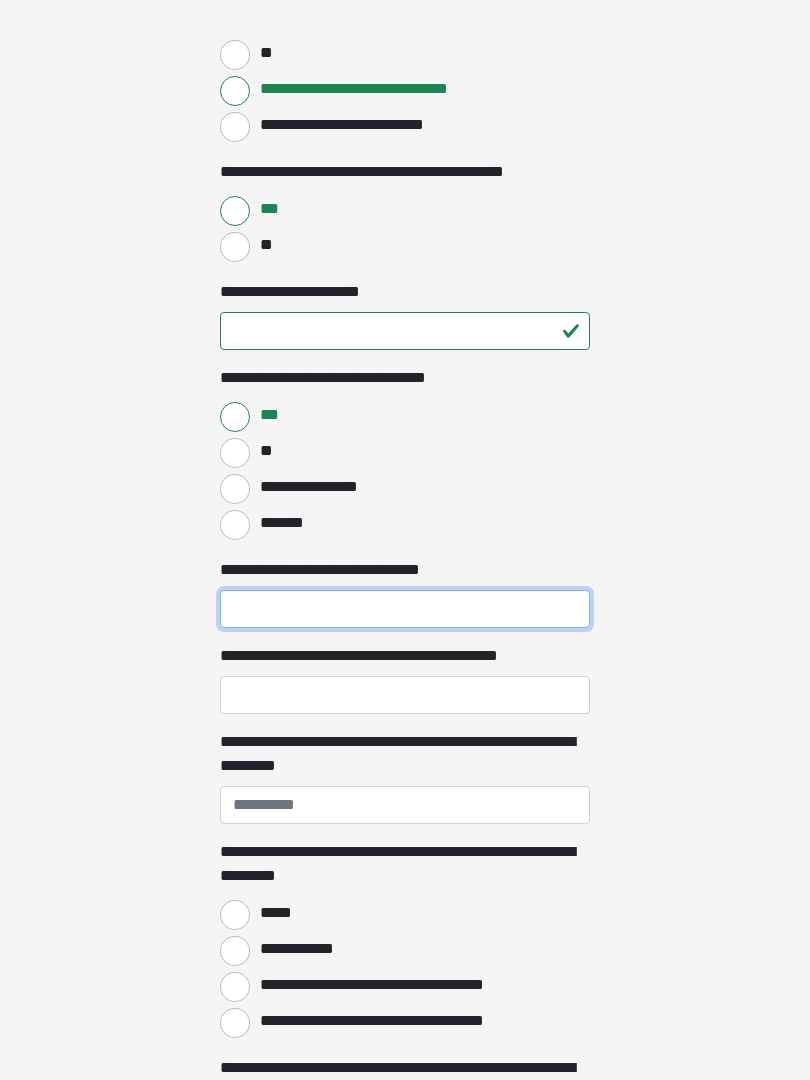 click on "**********" at bounding box center (405, 609) 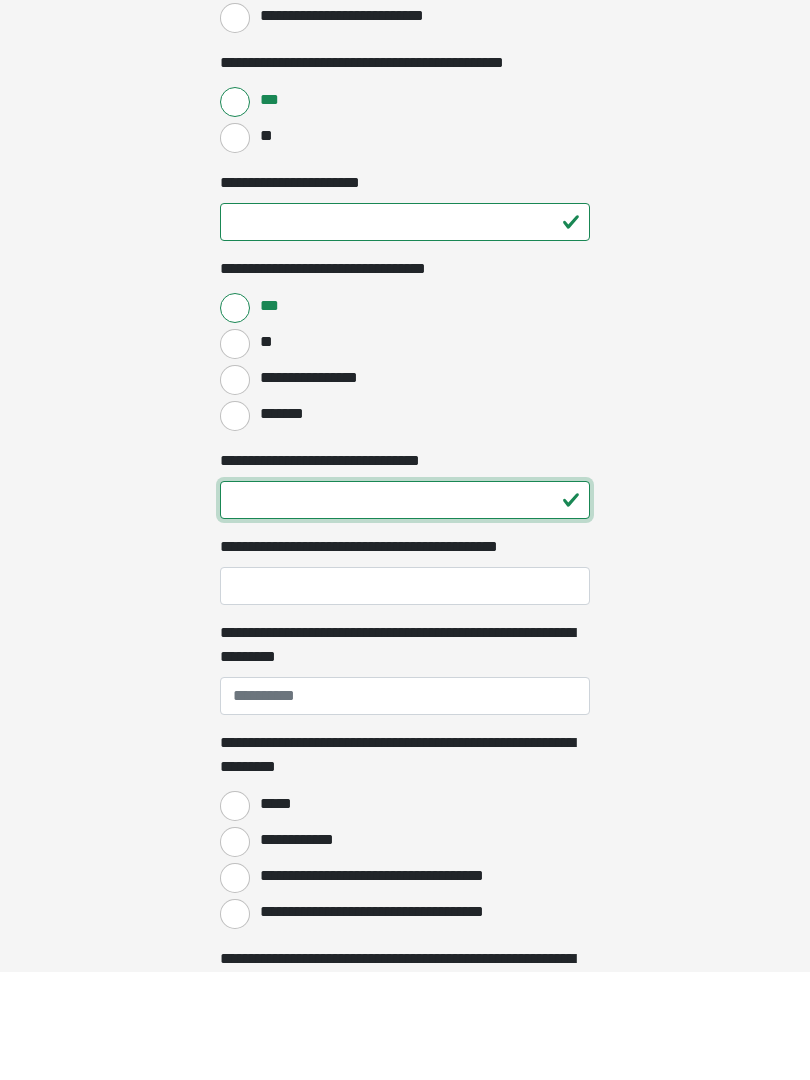 type on "**" 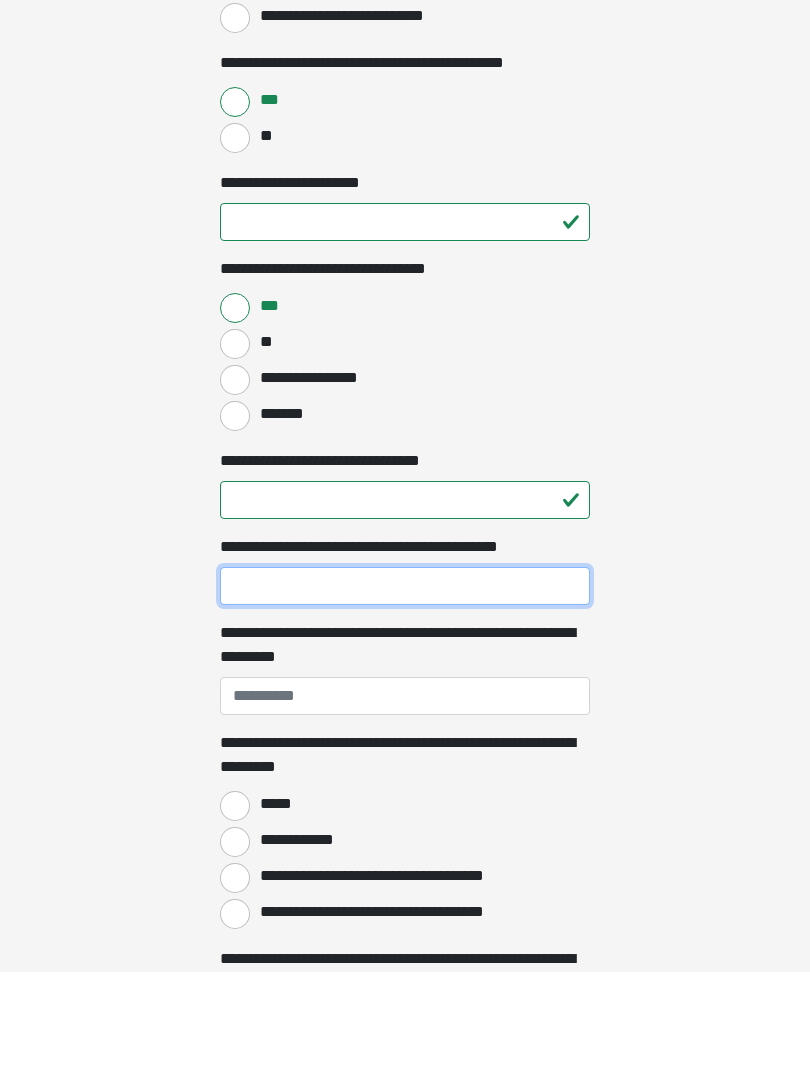 click on "**********" at bounding box center [405, 695] 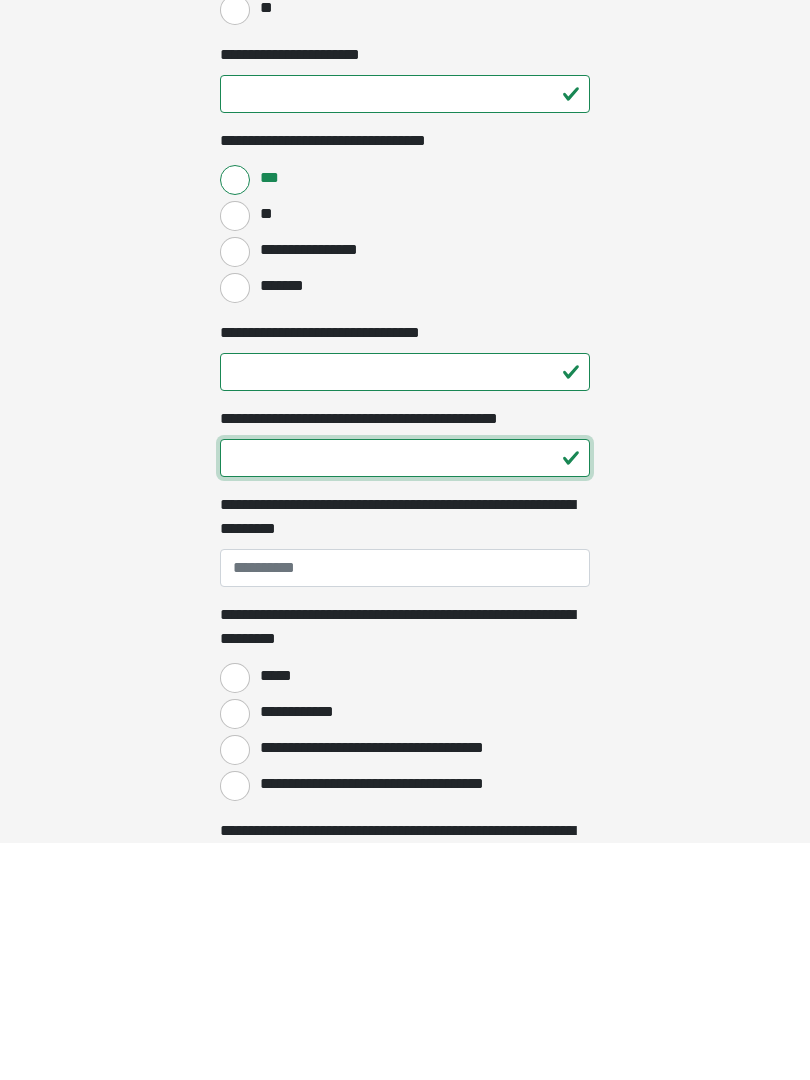 type on "**" 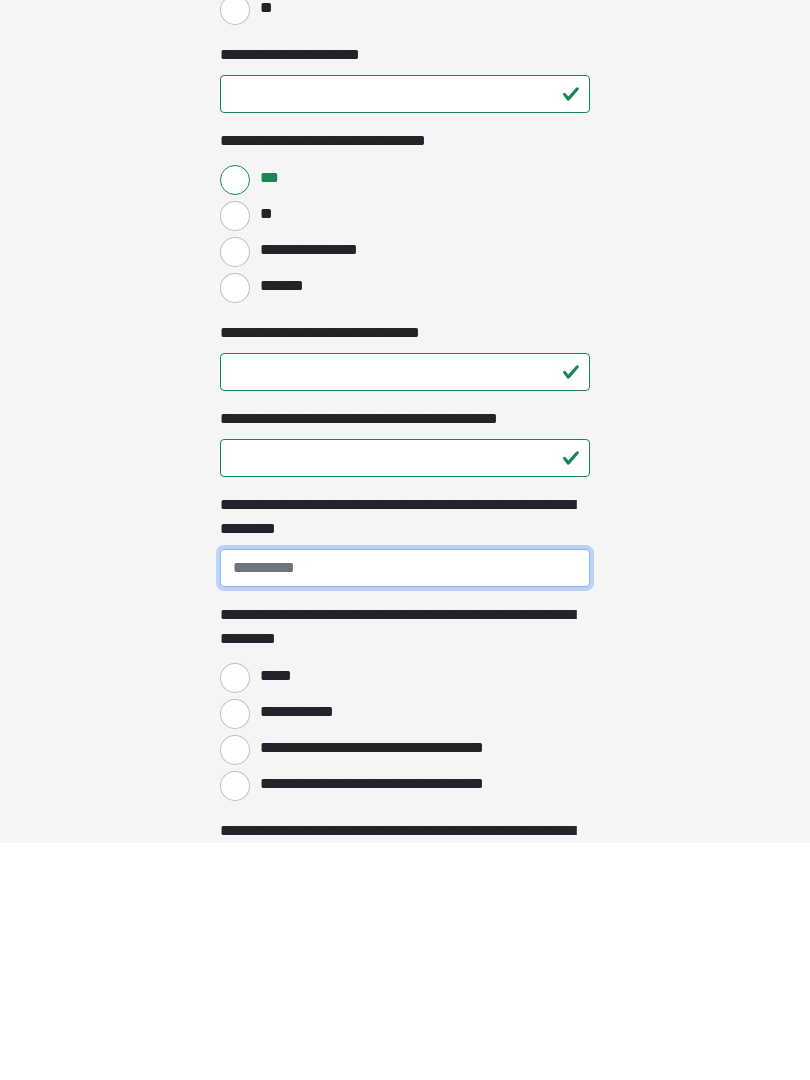 click on "**********" at bounding box center [405, 805] 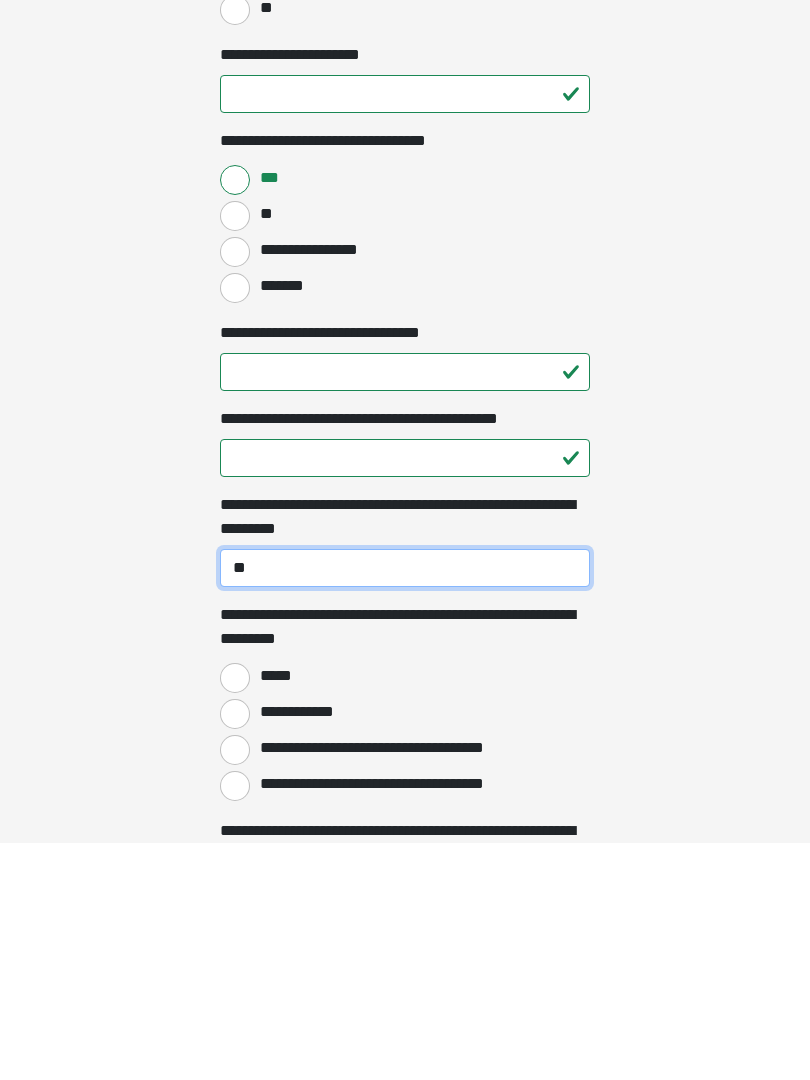 type on "*" 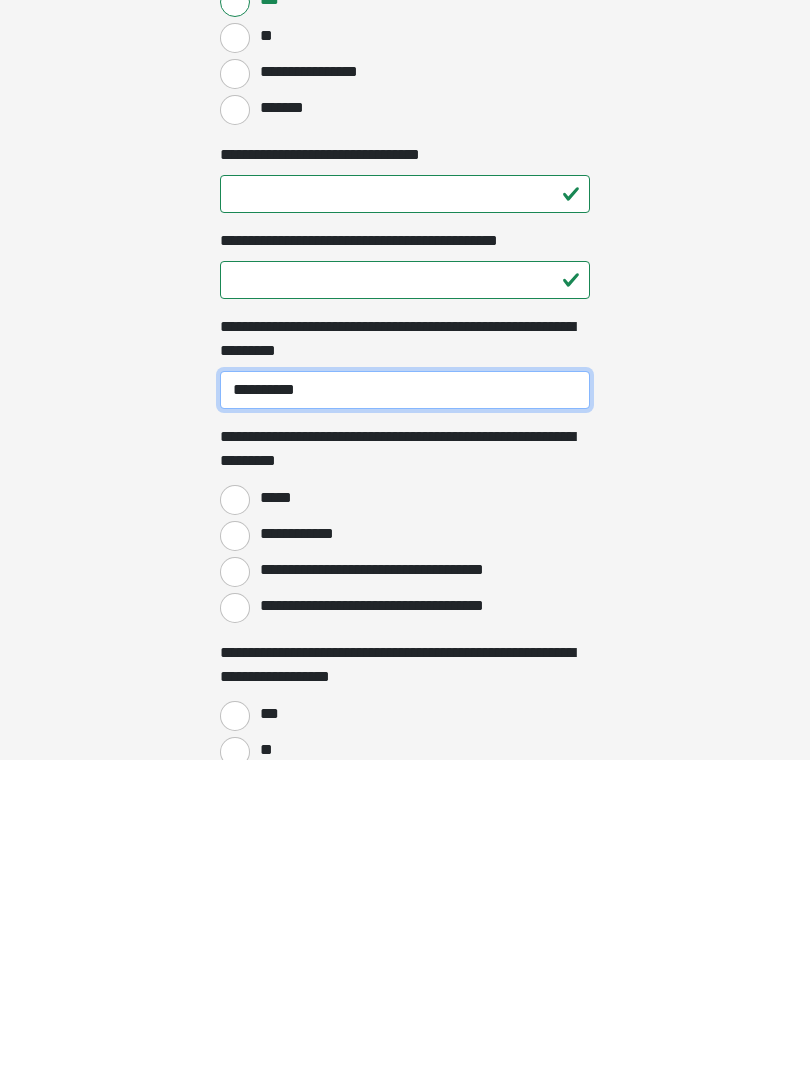 scroll, scrollTop: 1414, scrollLeft: 0, axis: vertical 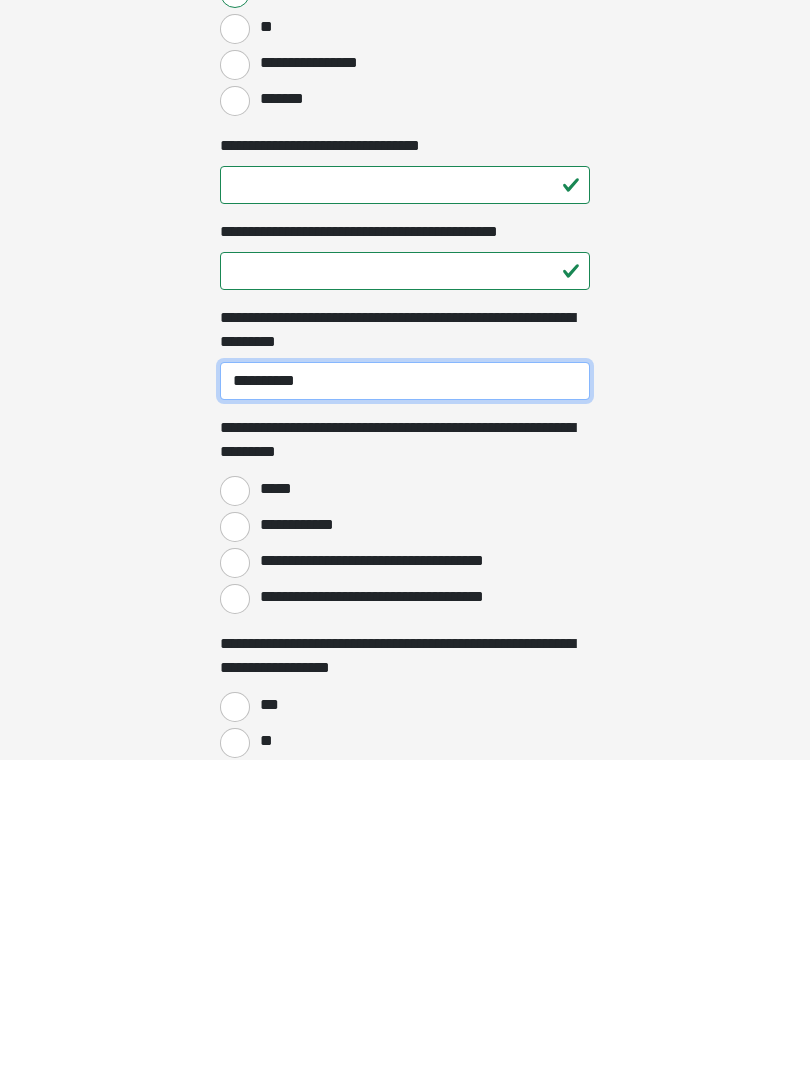 type on "**********" 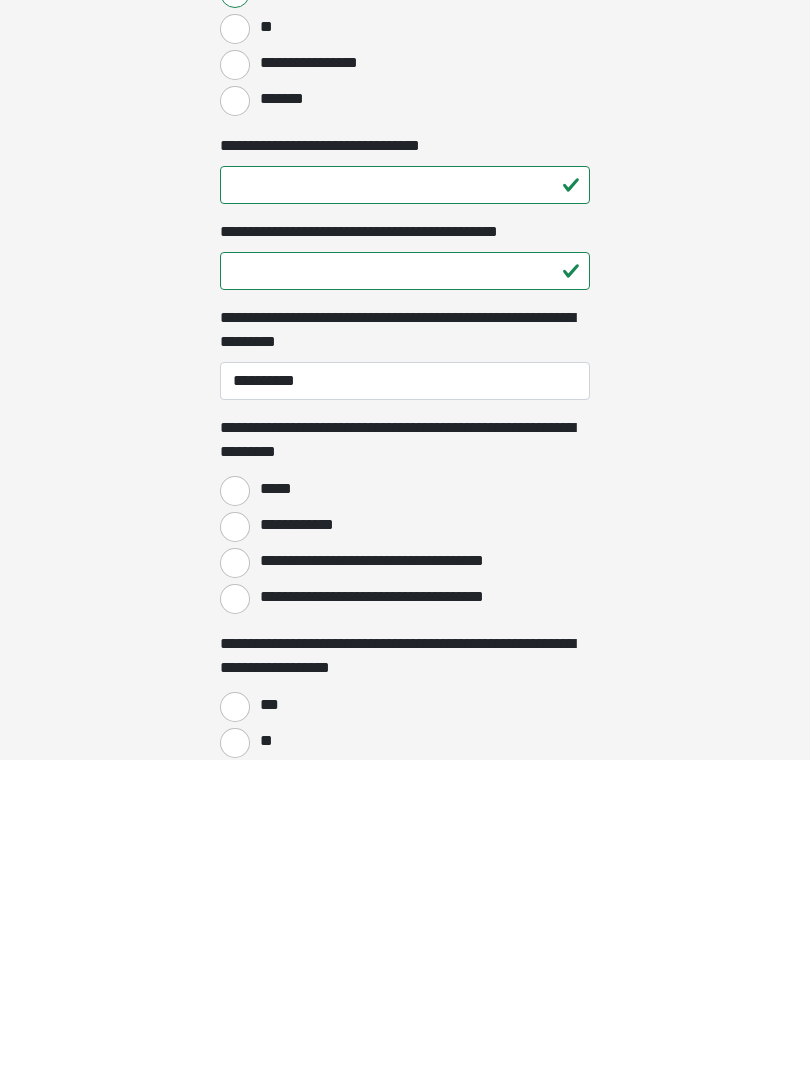 click on "**********" at bounding box center [235, 847] 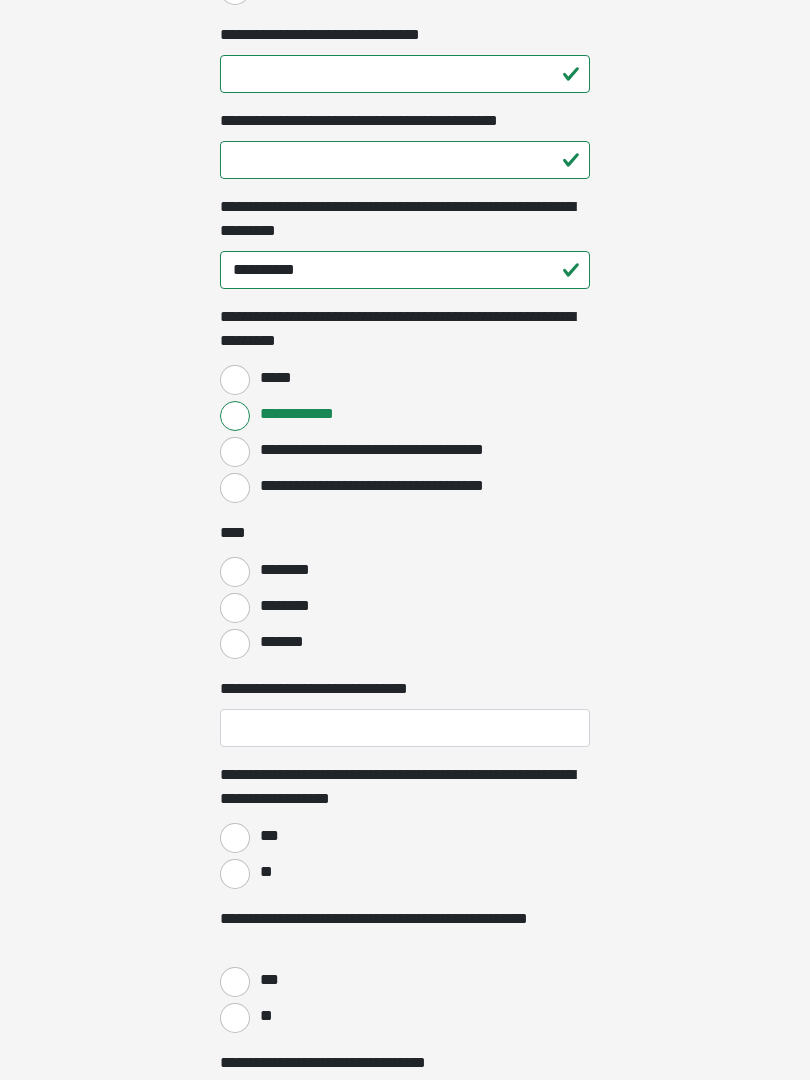 scroll, scrollTop: 1858, scrollLeft: 0, axis: vertical 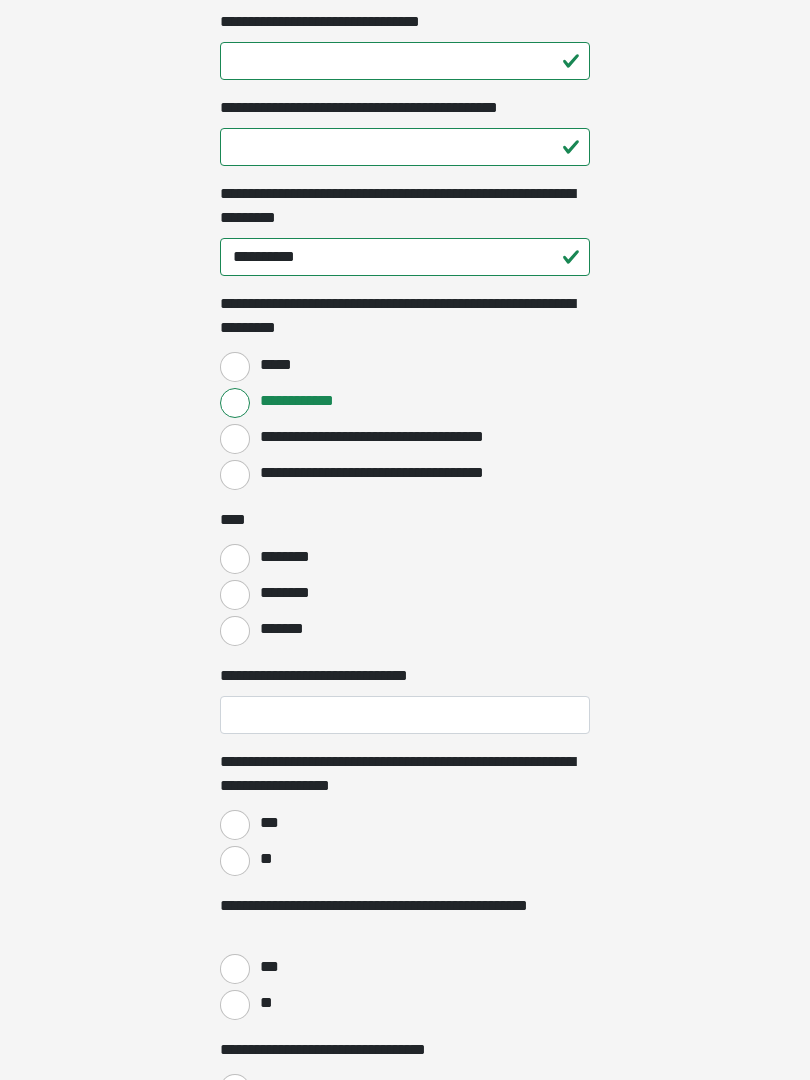 click on "********" at bounding box center [235, 559] 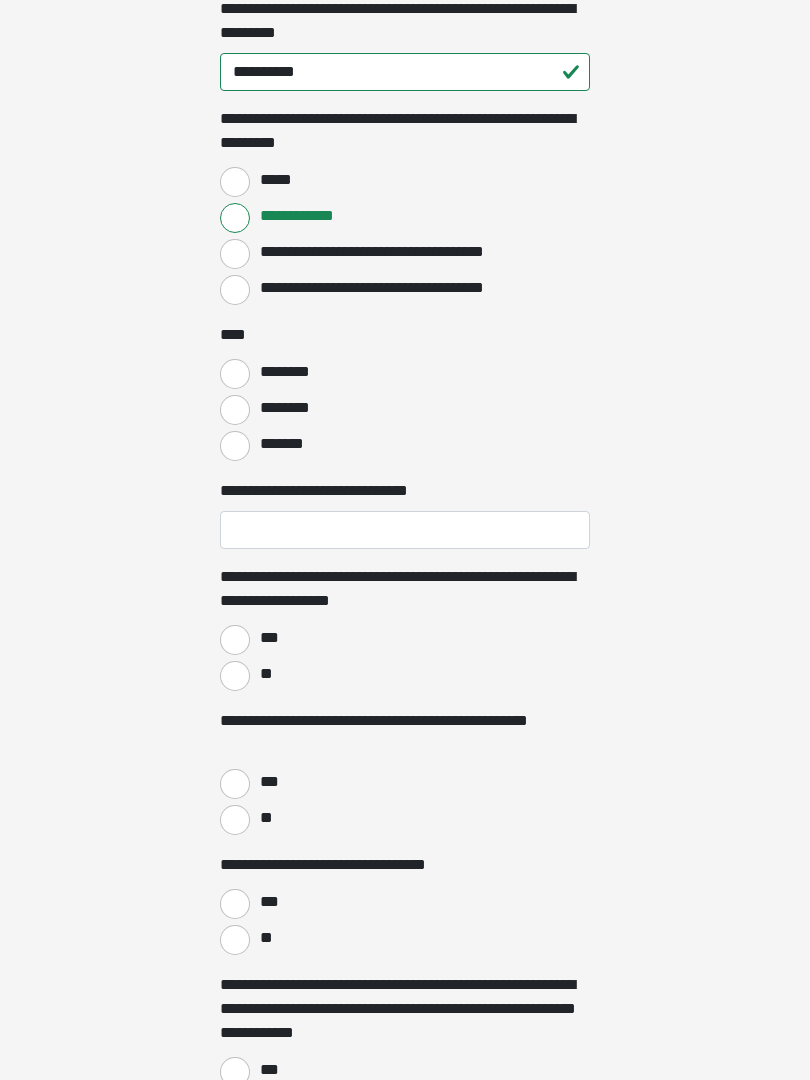 scroll, scrollTop: 2069, scrollLeft: 0, axis: vertical 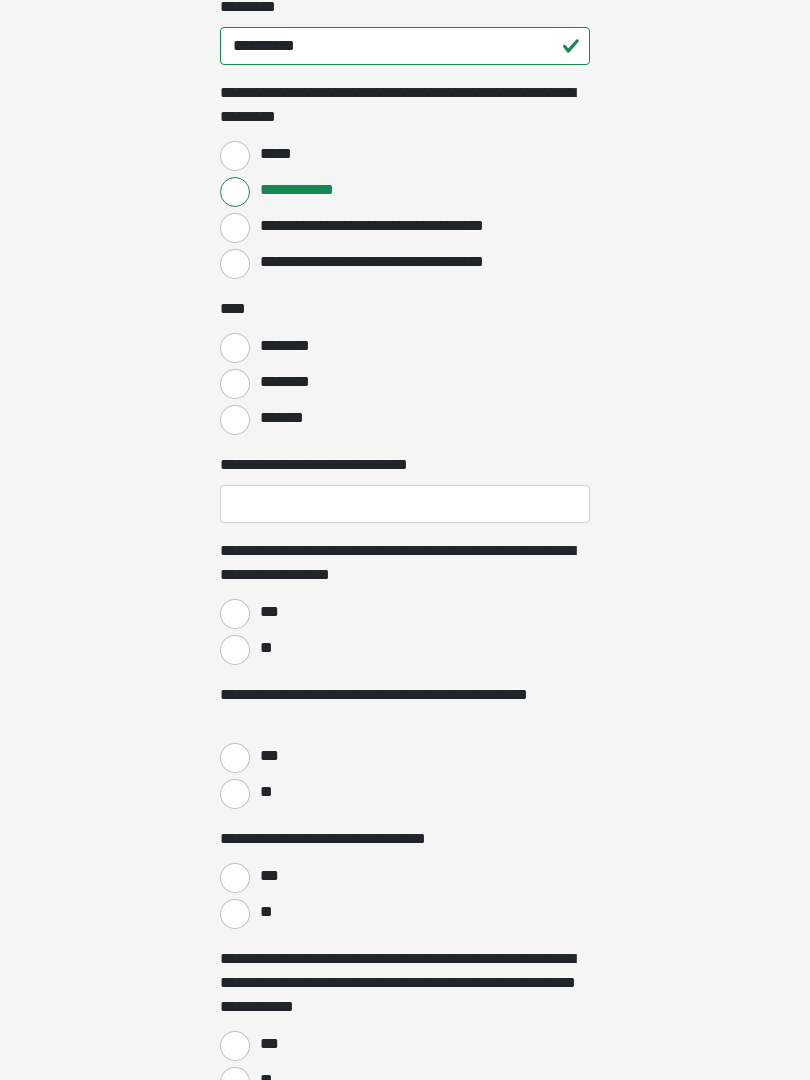 click on "**" at bounding box center [235, 650] 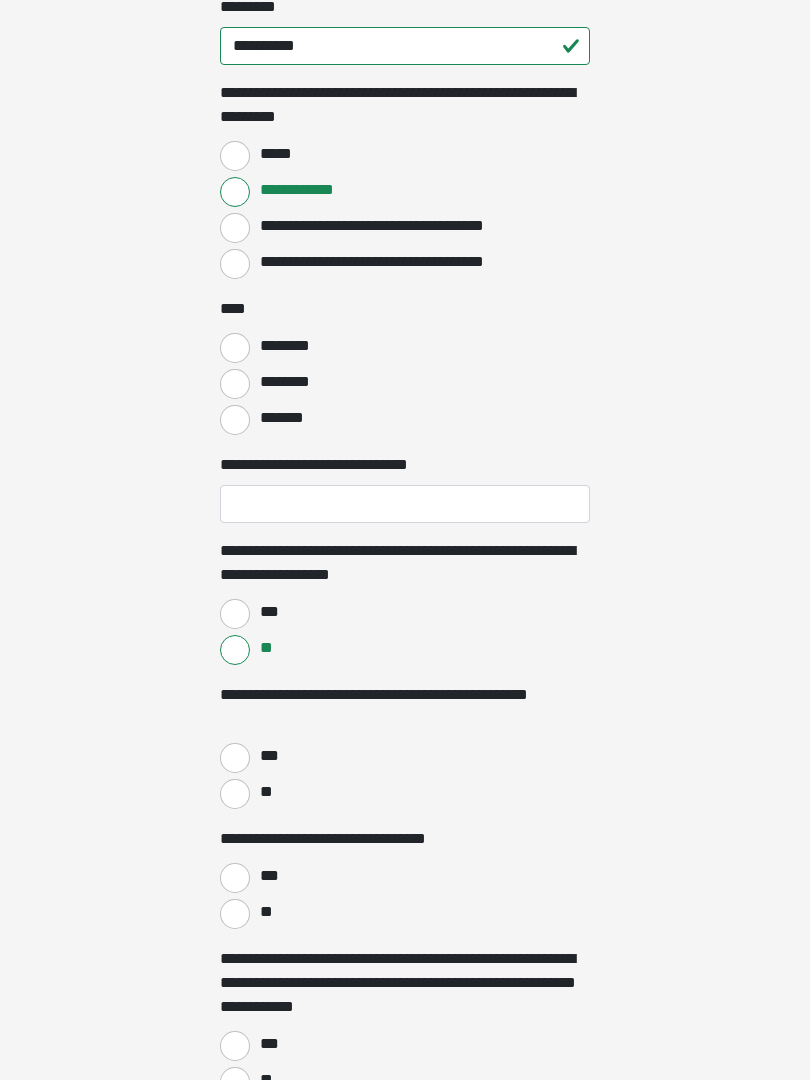 click on "**" at bounding box center [235, 794] 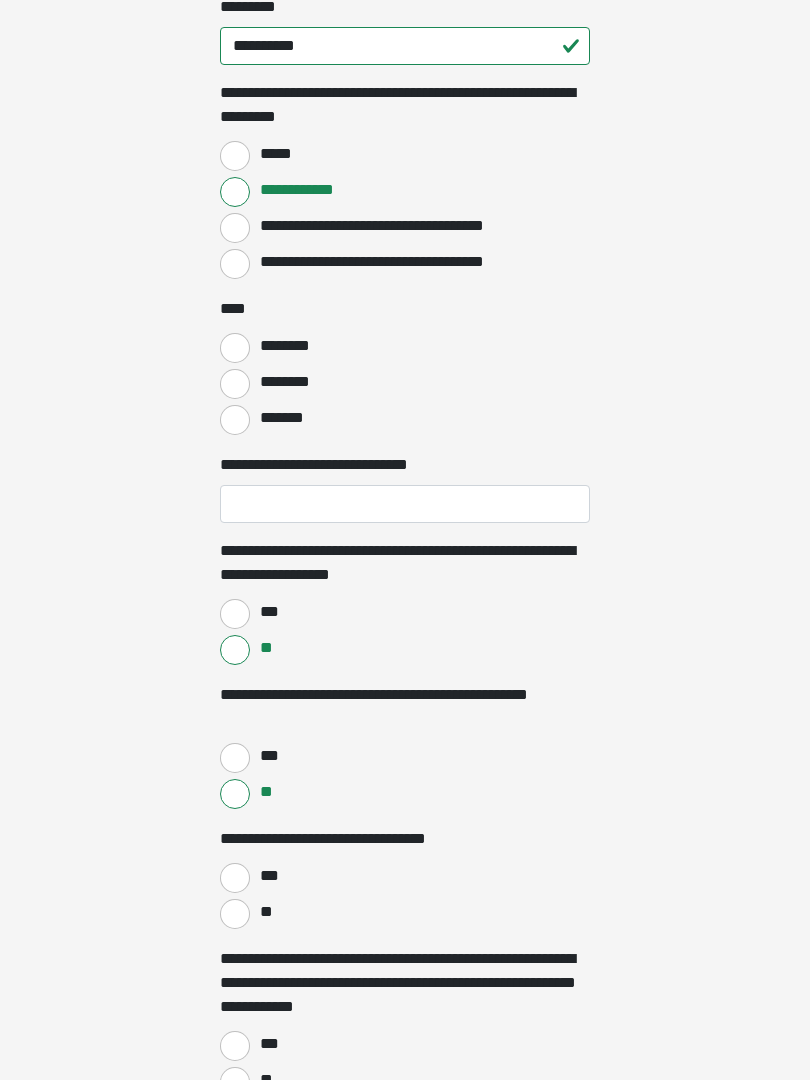 click on "**" at bounding box center [235, 914] 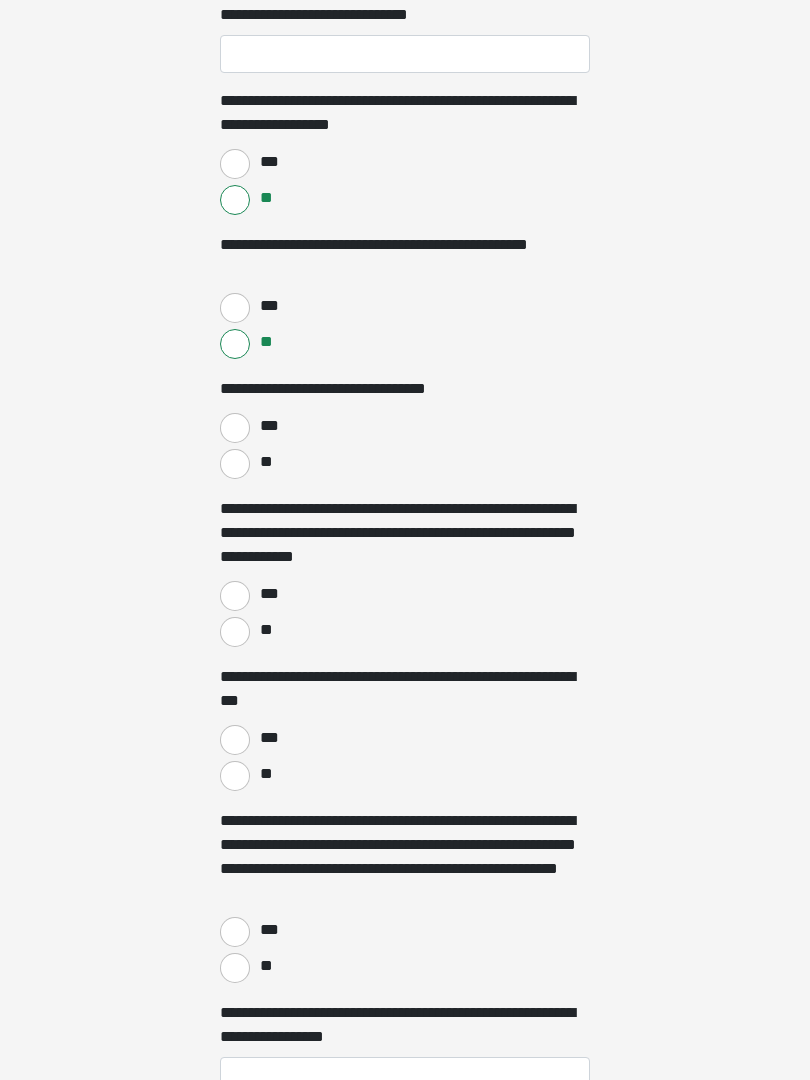 scroll, scrollTop: 2519, scrollLeft: 0, axis: vertical 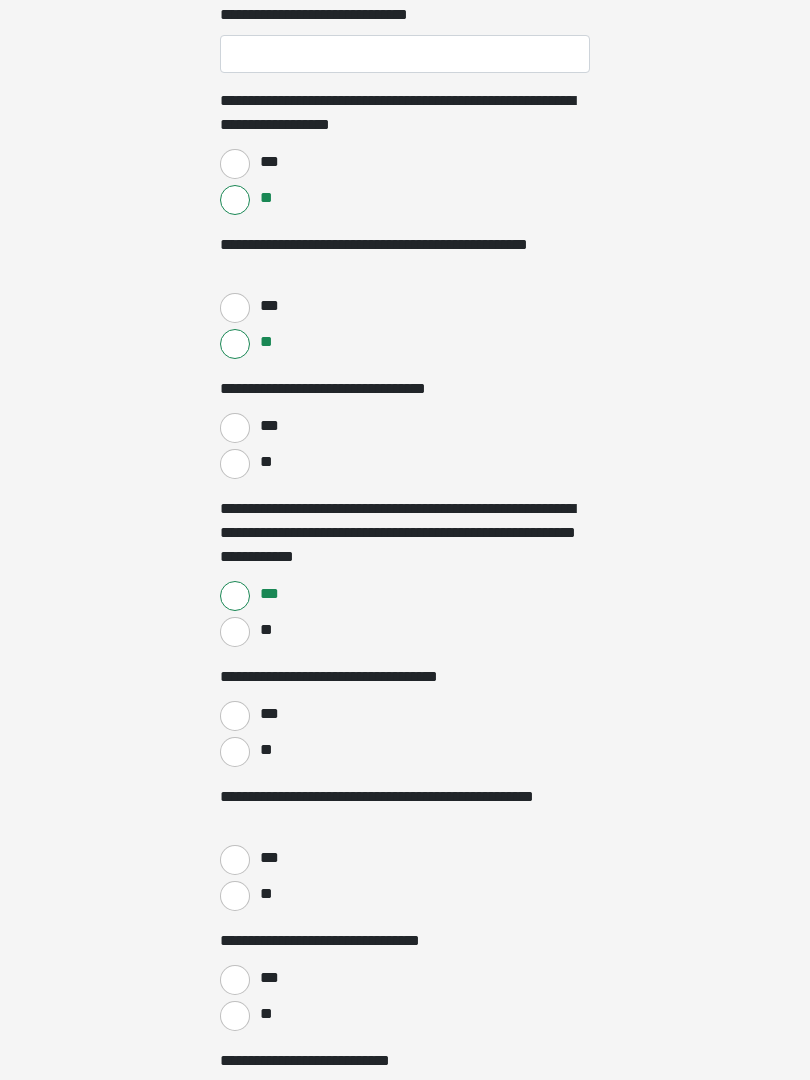 click on "**" at bounding box center [235, 752] 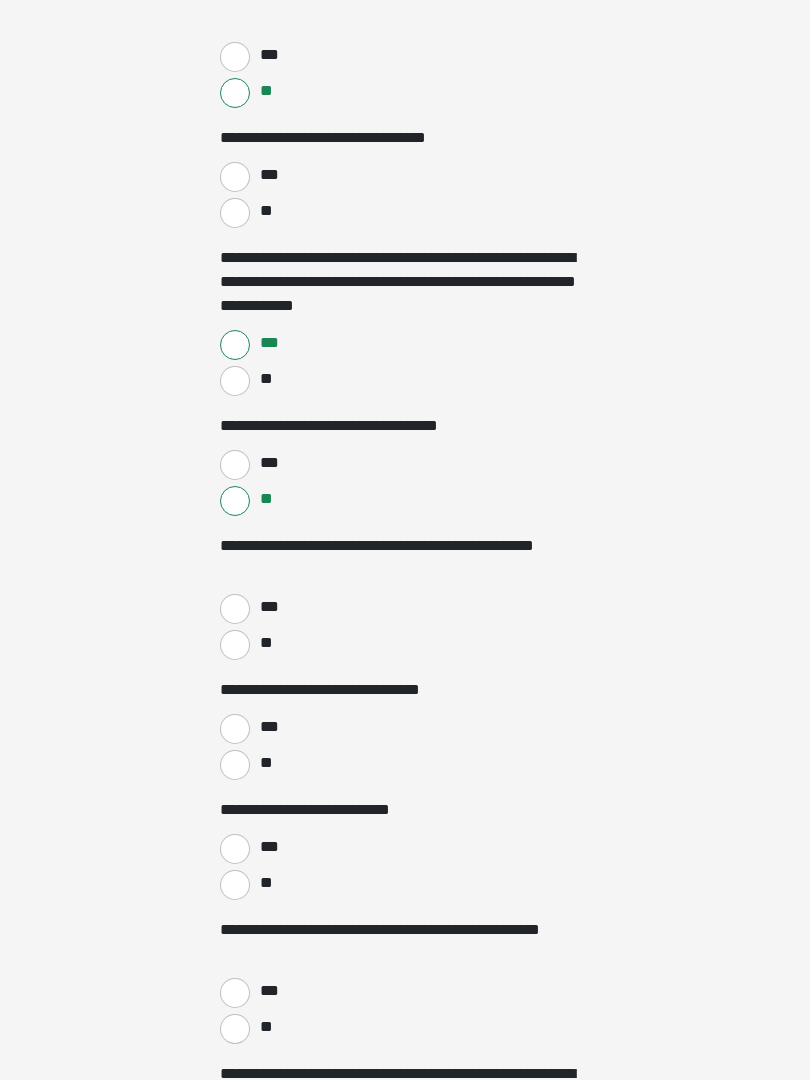 scroll, scrollTop: 2770, scrollLeft: 0, axis: vertical 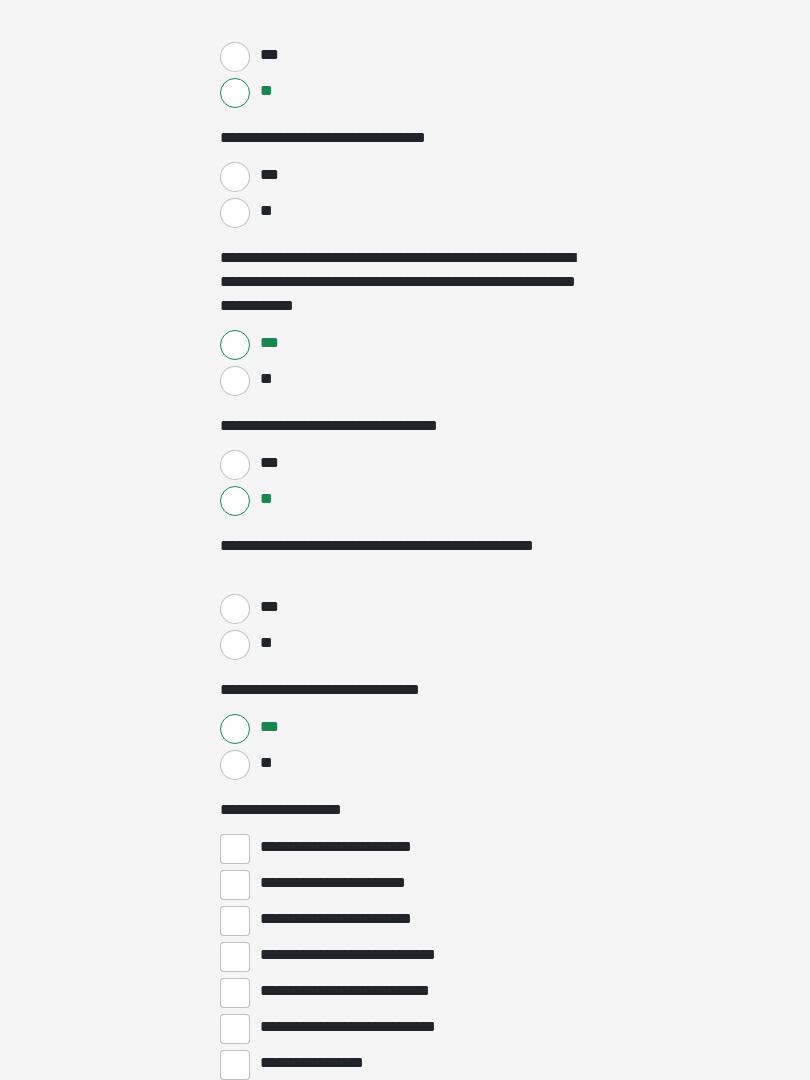 click on "**" at bounding box center (235, 645) 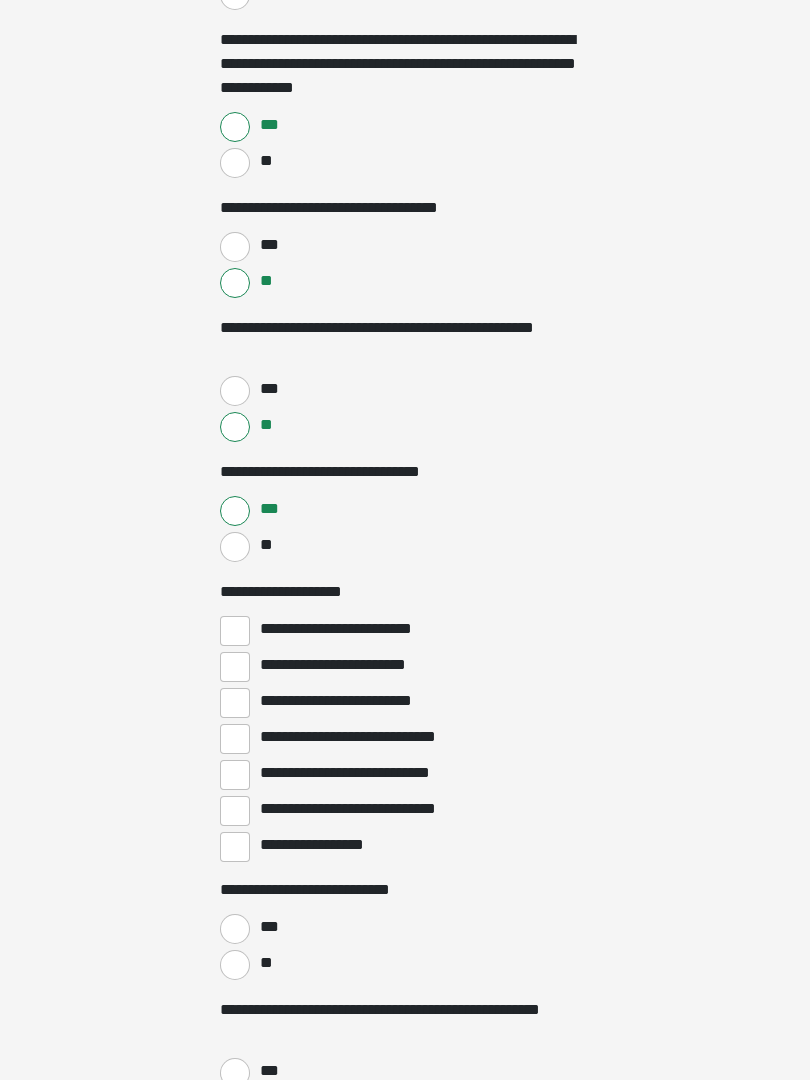 scroll, scrollTop: 2988, scrollLeft: 0, axis: vertical 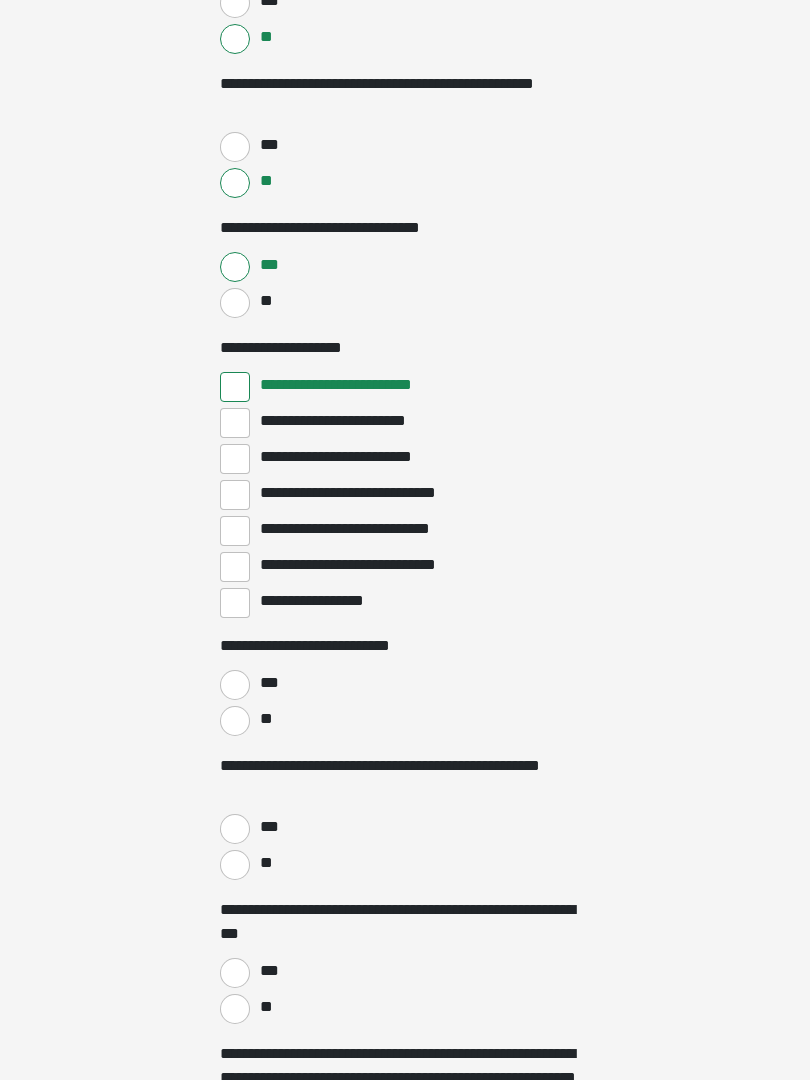 click on "**" at bounding box center [235, 721] 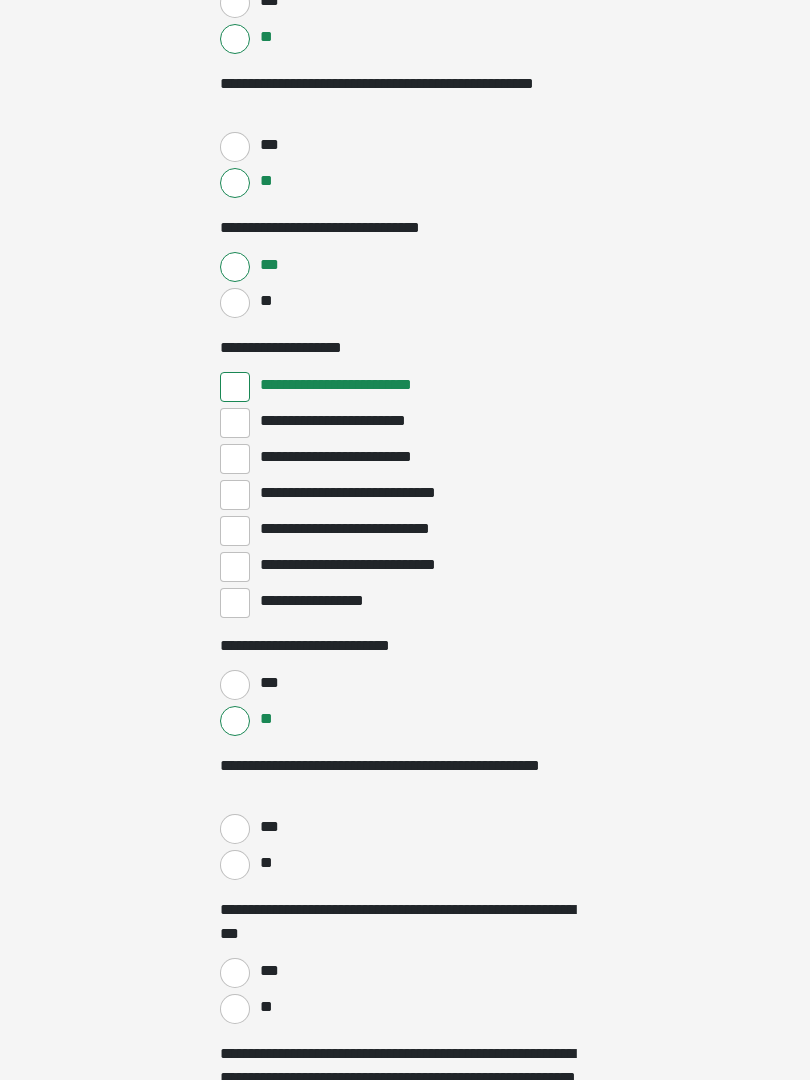 click on "**" at bounding box center [235, 865] 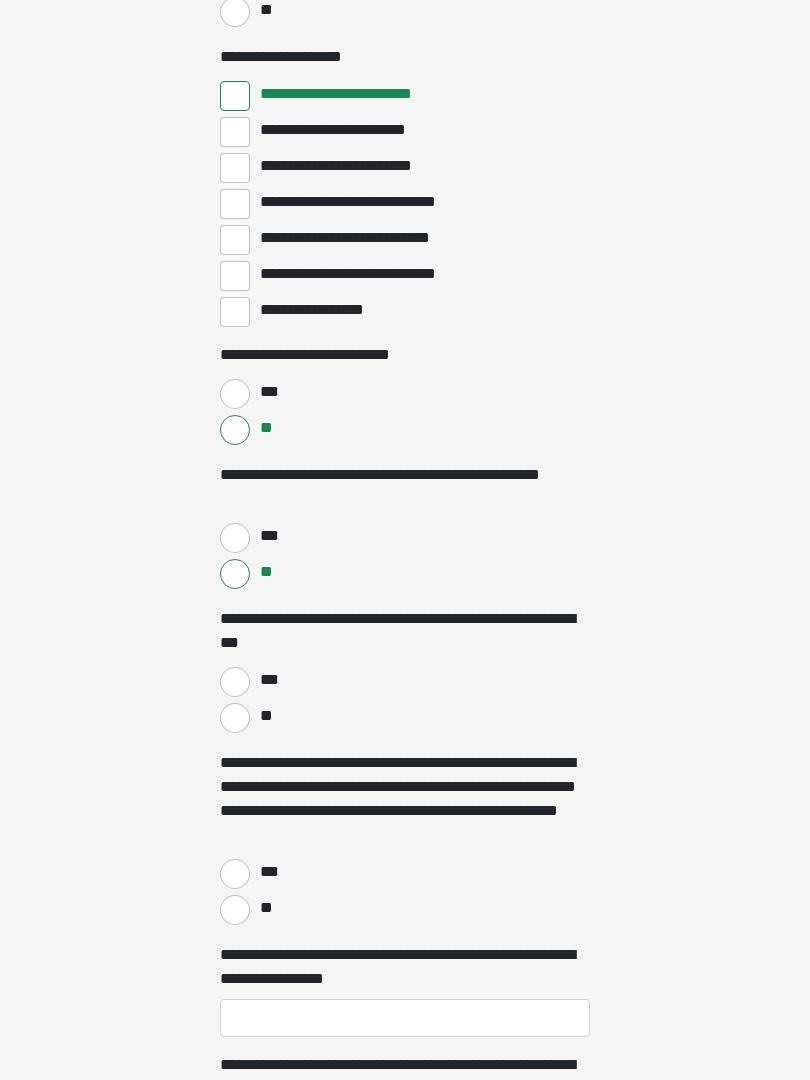 scroll, scrollTop: 3523, scrollLeft: 0, axis: vertical 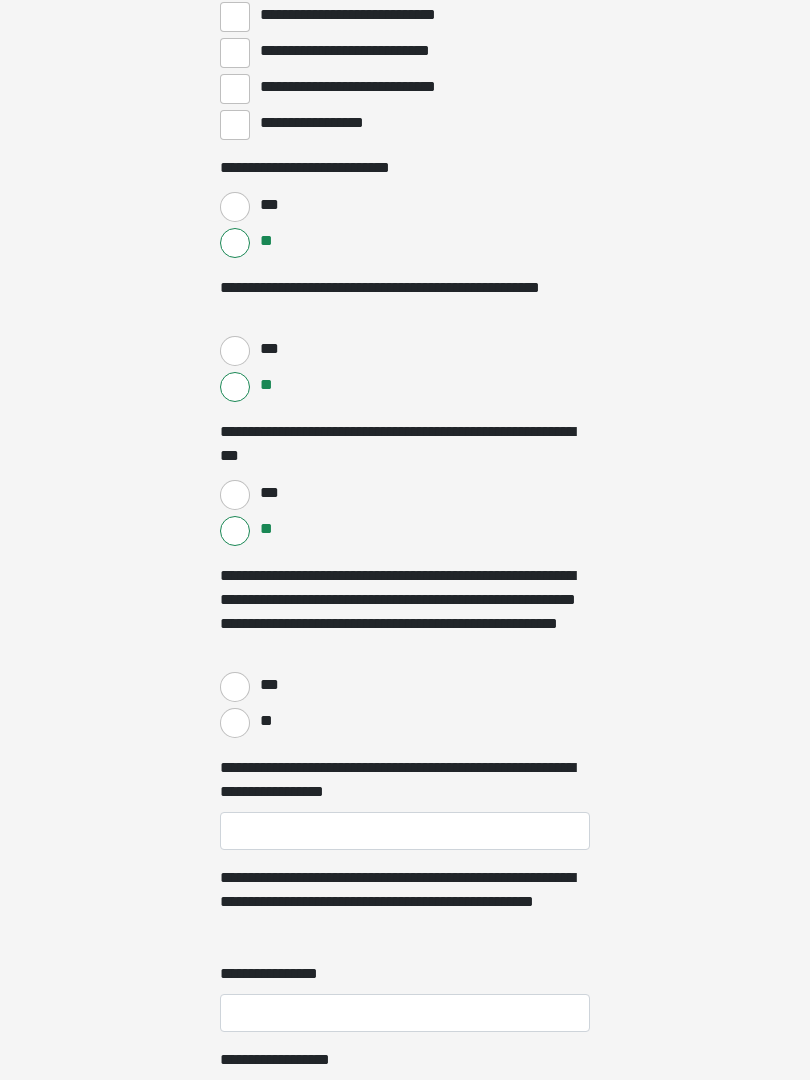 click on "**" at bounding box center [235, 723] 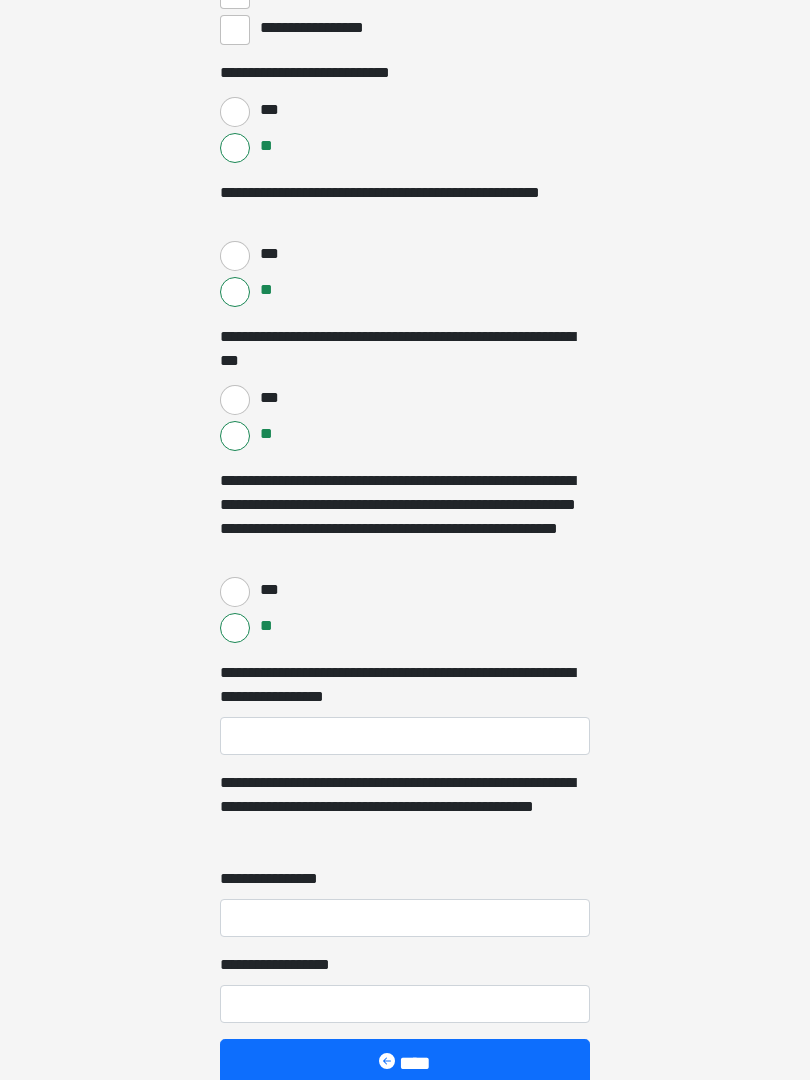 scroll, scrollTop: 3877, scrollLeft: 0, axis: vertical 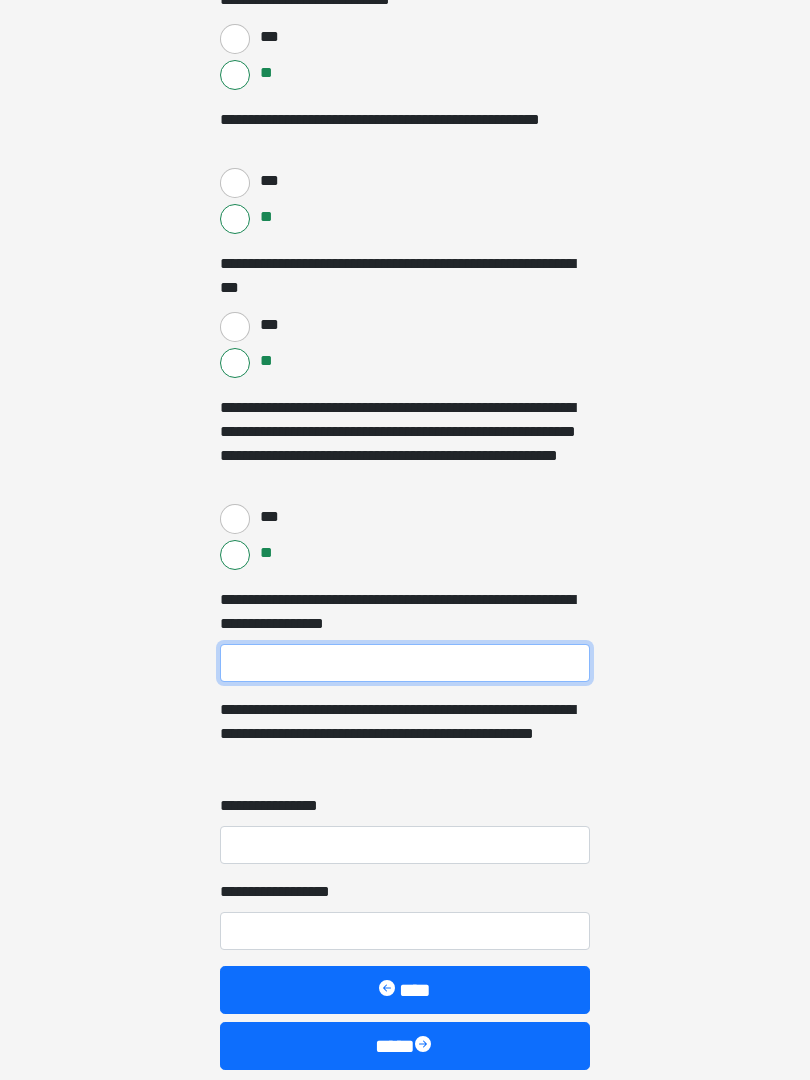 click on "**********" at bounding box center (405, 664) 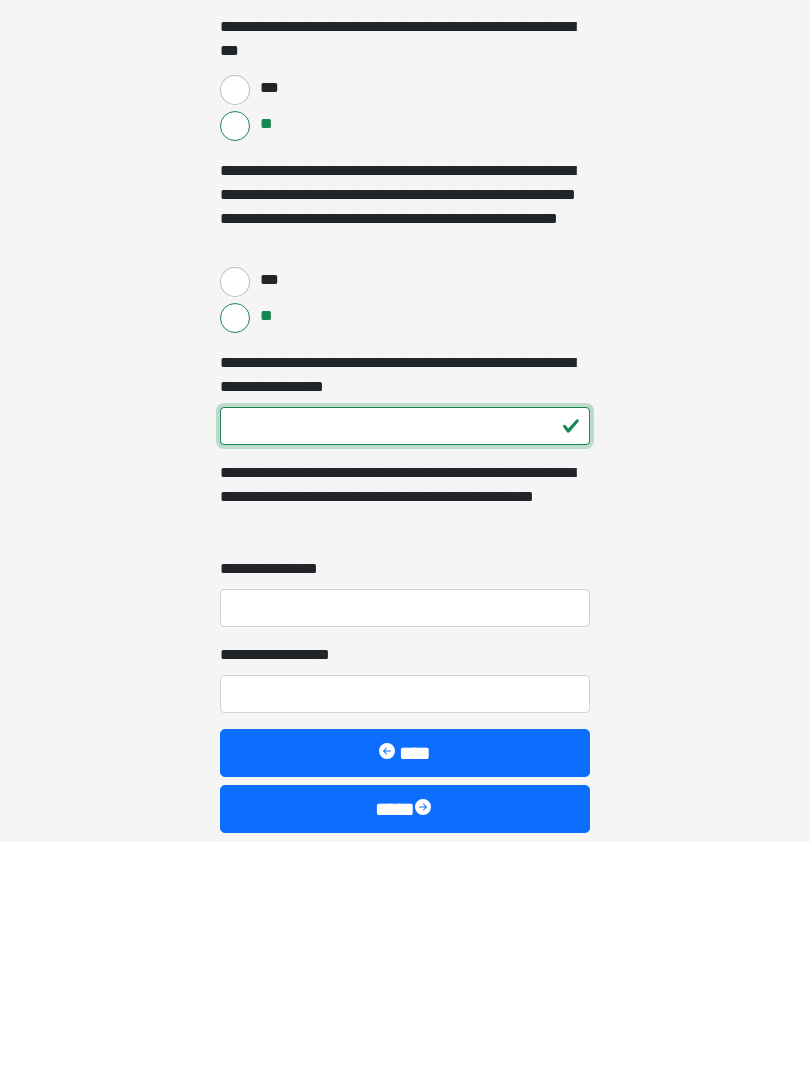 type on "***" 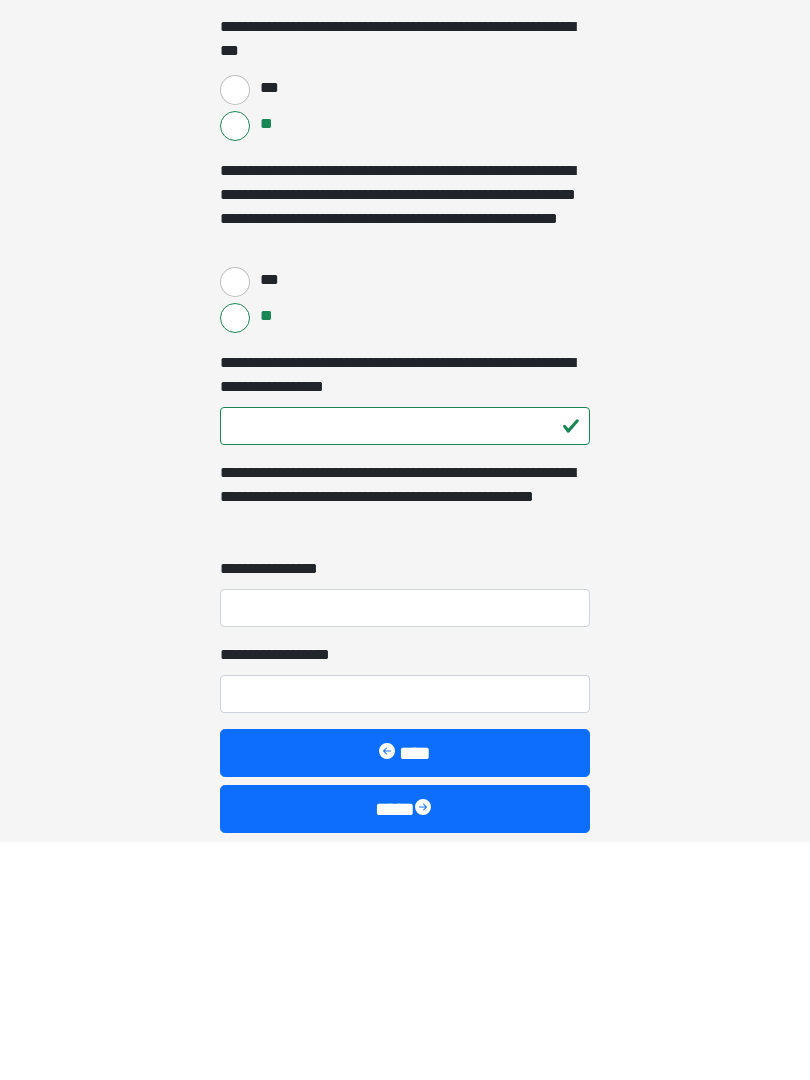 click on "**********" at bounding box center [405, 846] 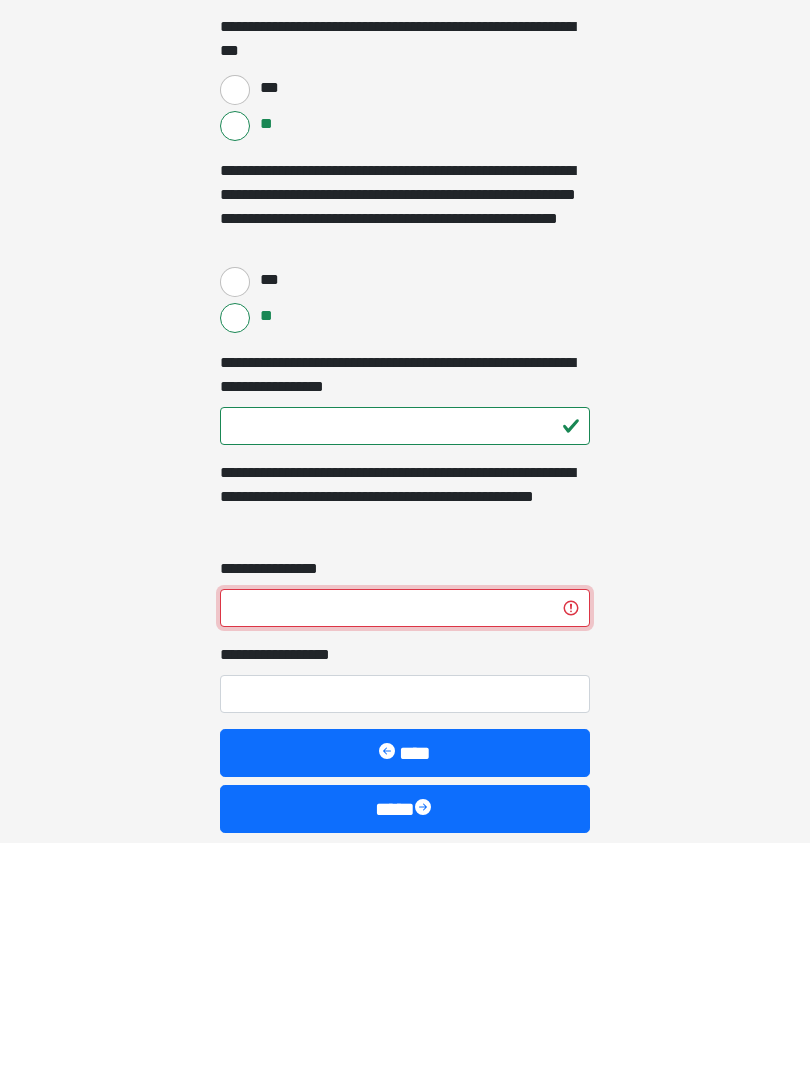 type on "*" 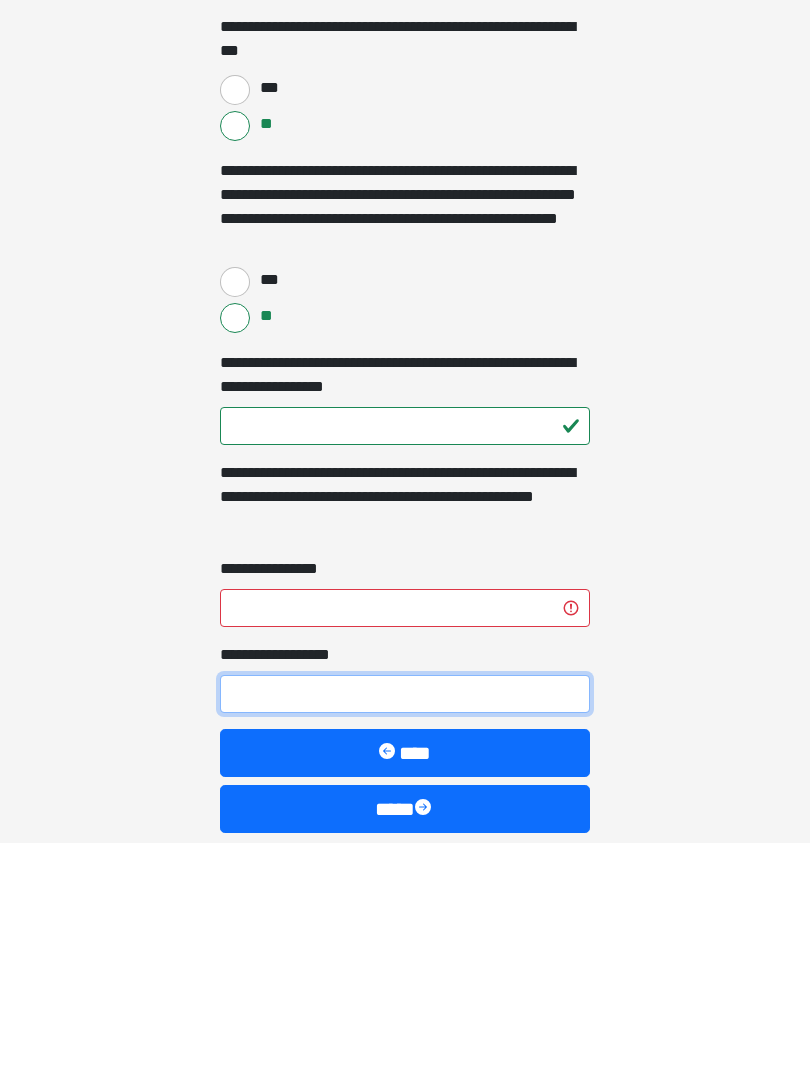 click on "**********" at bounding box center [405, 932] 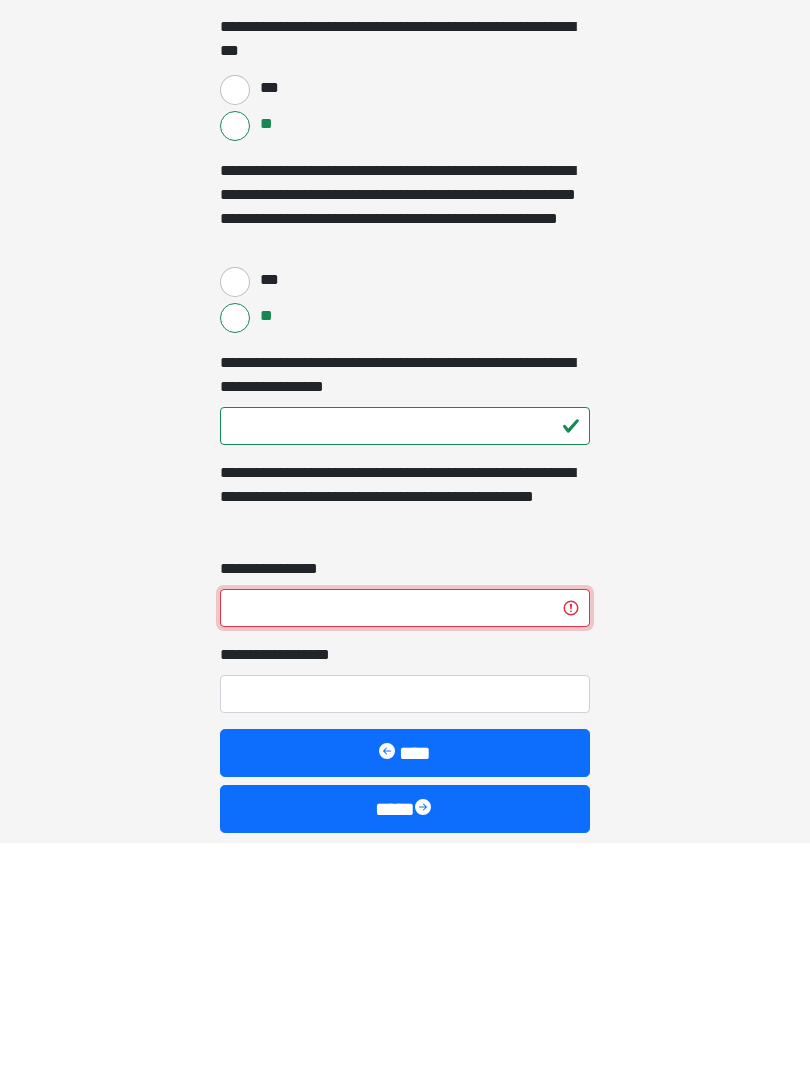 click on "**********" at bounding box center (405, 846) 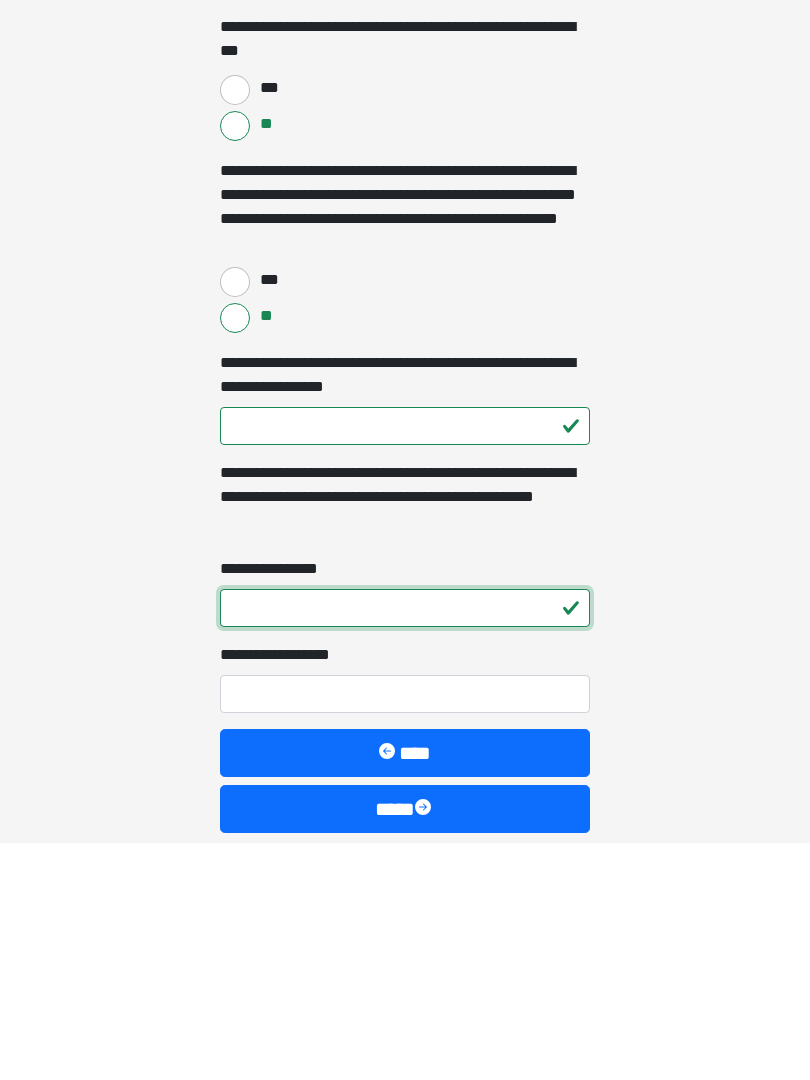 type on "*" 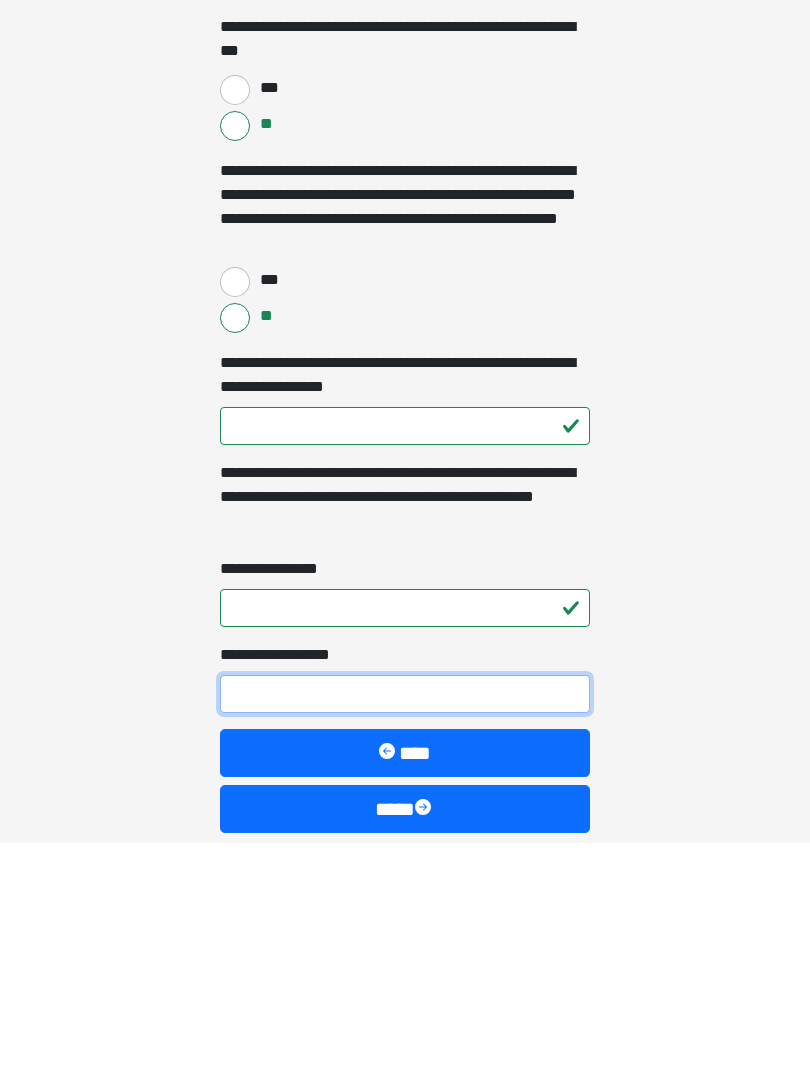 click on "**********" at bounding box center [405, 932] 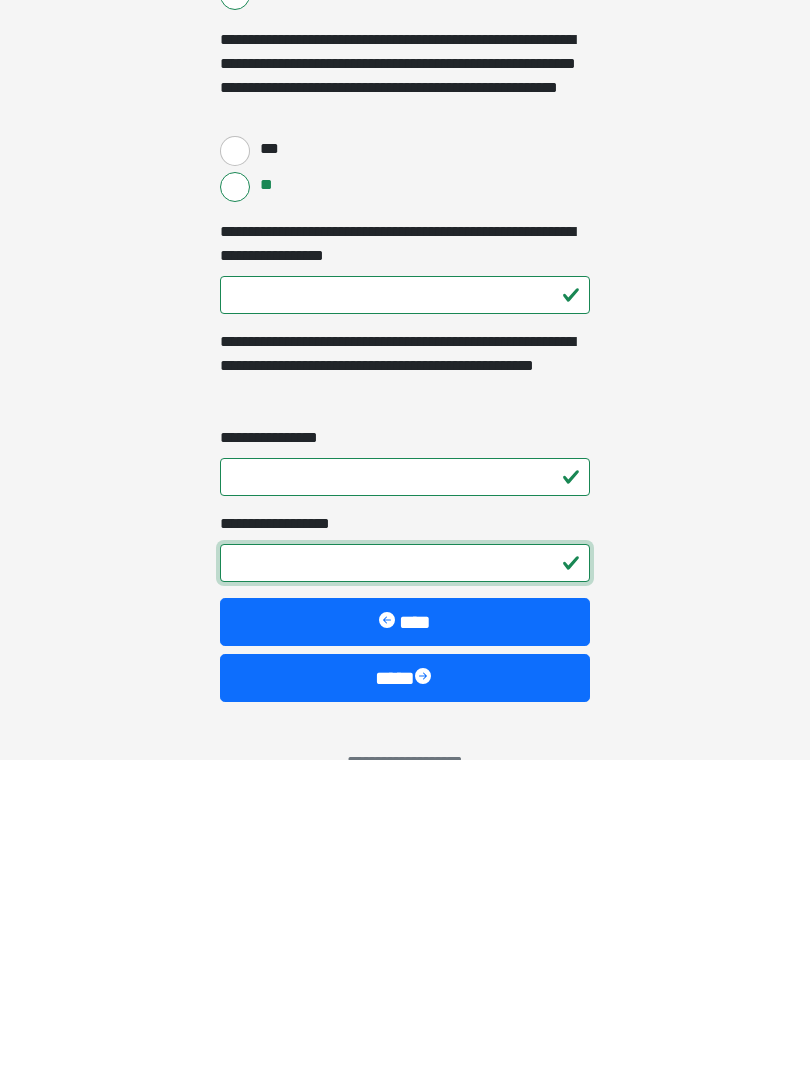scroll, scrollTop: 3939, scrollLeft: 0, axis: vertical 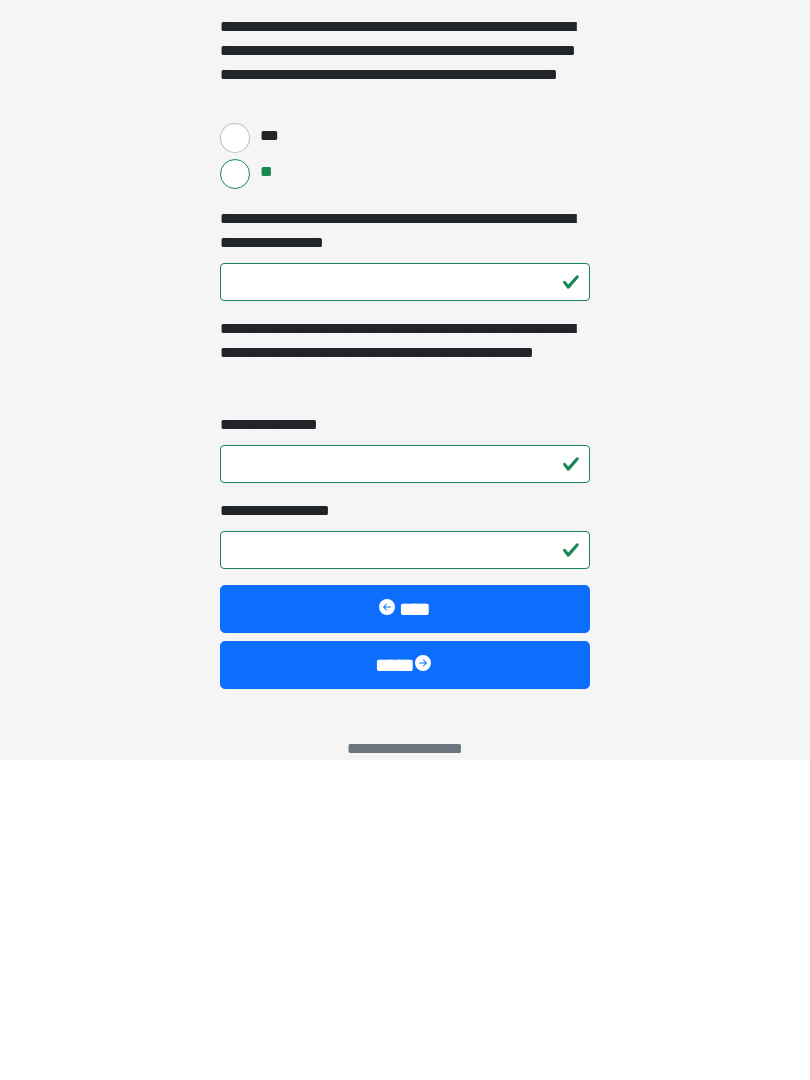 click on "****" at bounding box center (405, 985) 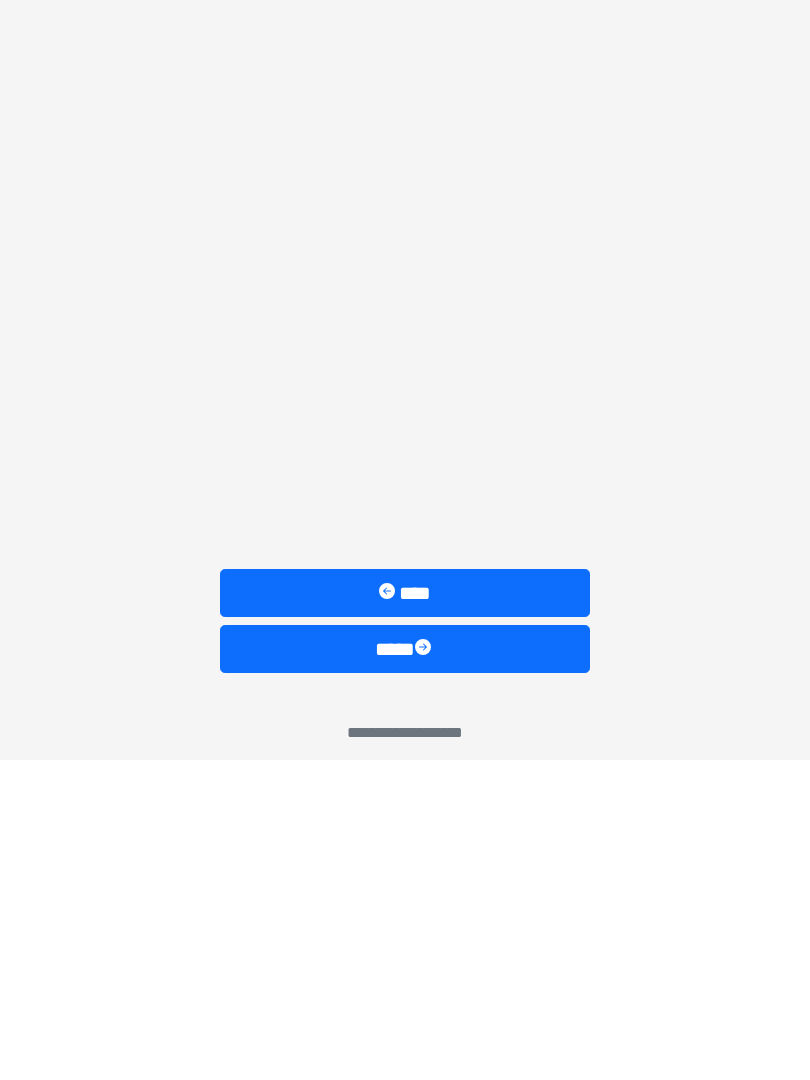 scroll, scrollTop: 0, scrollLeft: 0, axis: both 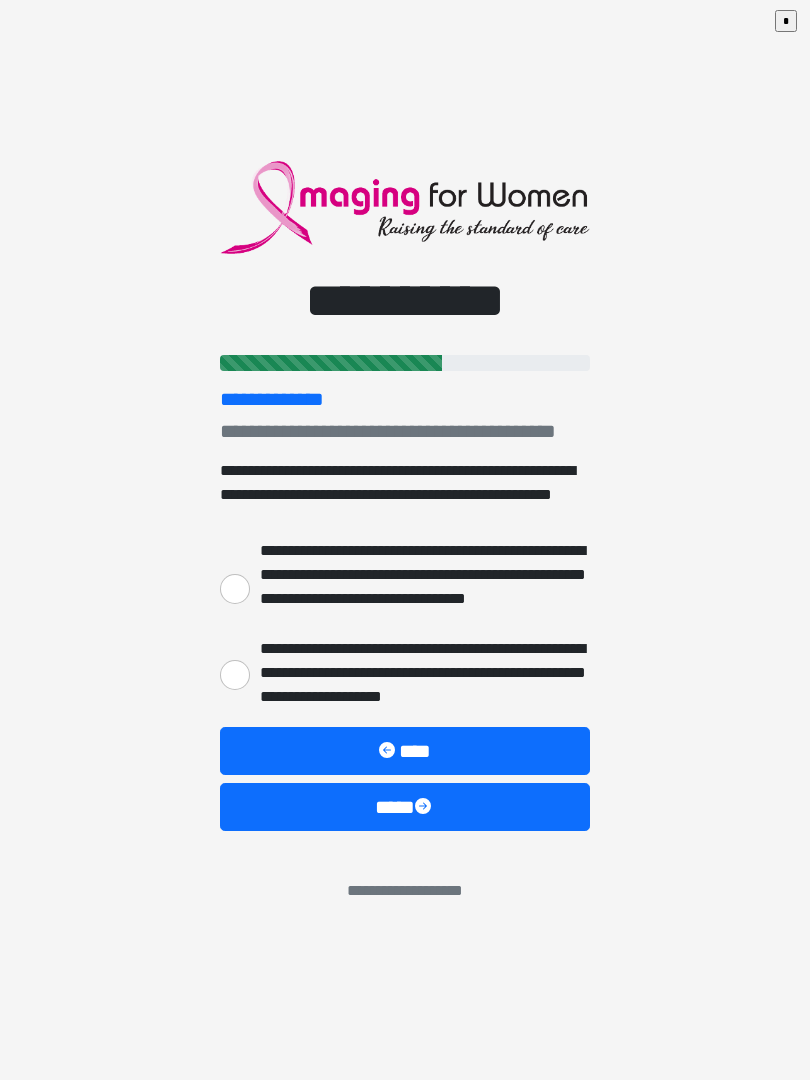click on "**********" at bounding box center [235, 589] 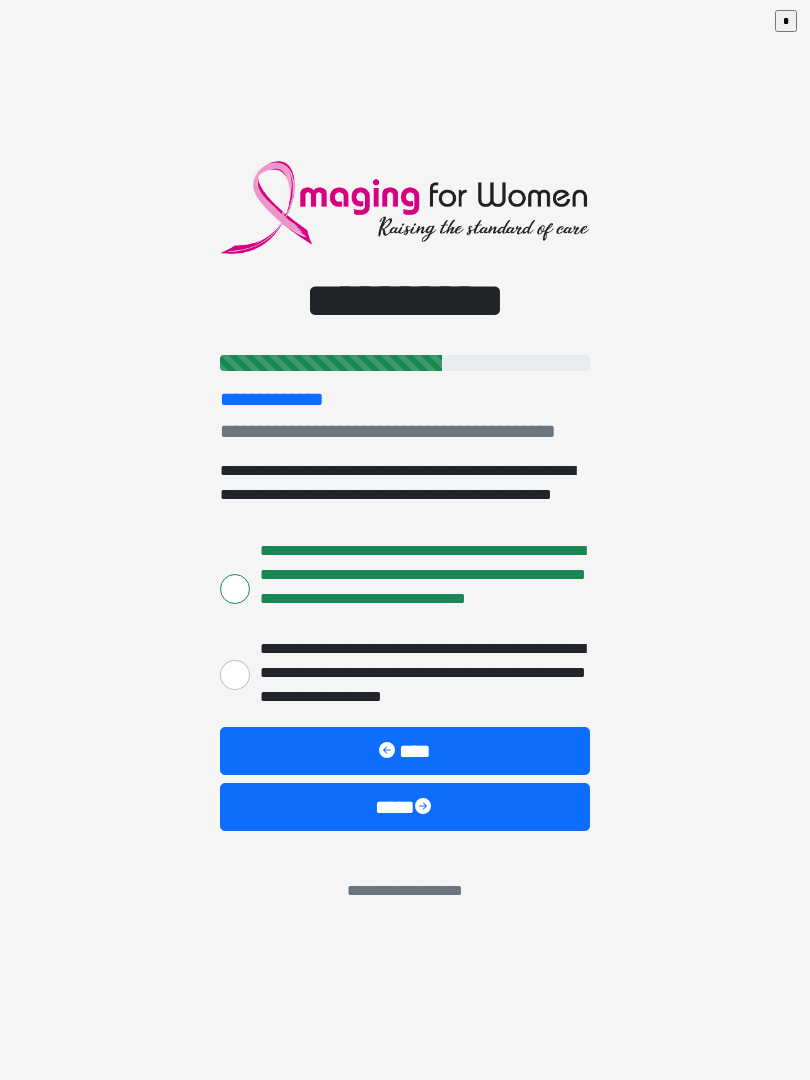 click on "****" at bounding box center [405, 807] 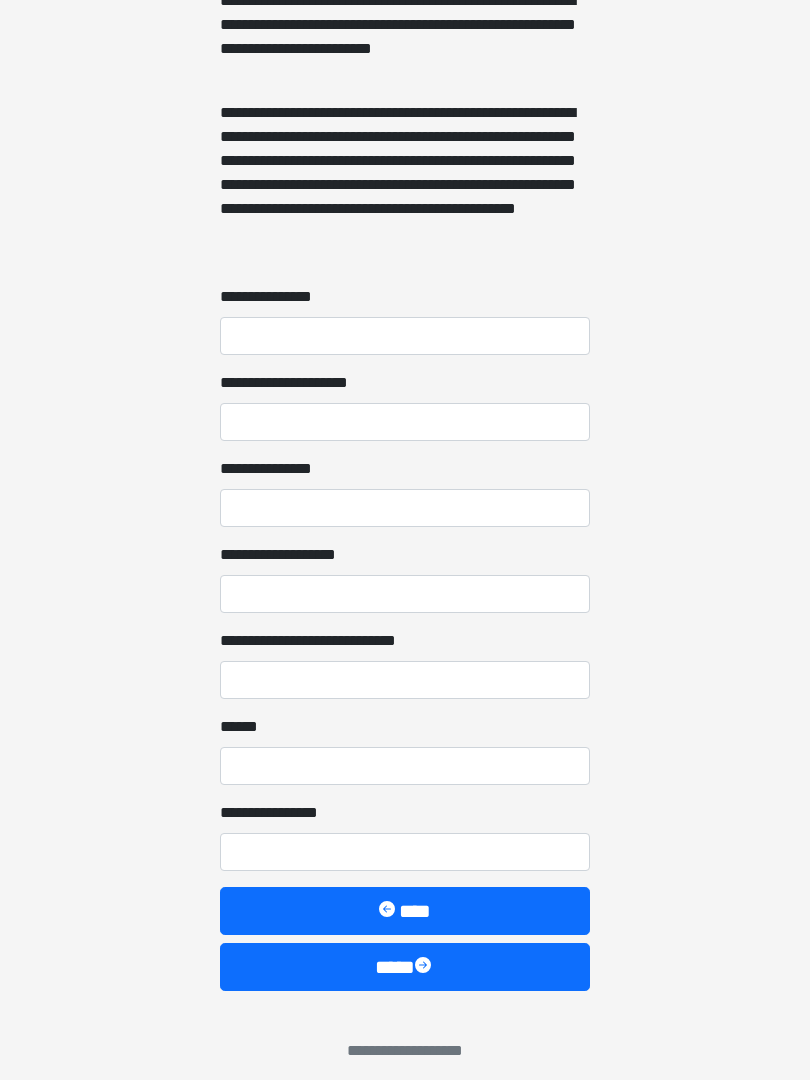 scroll, scrollTop: 1467, scrollLeft: 0, axis: vertical 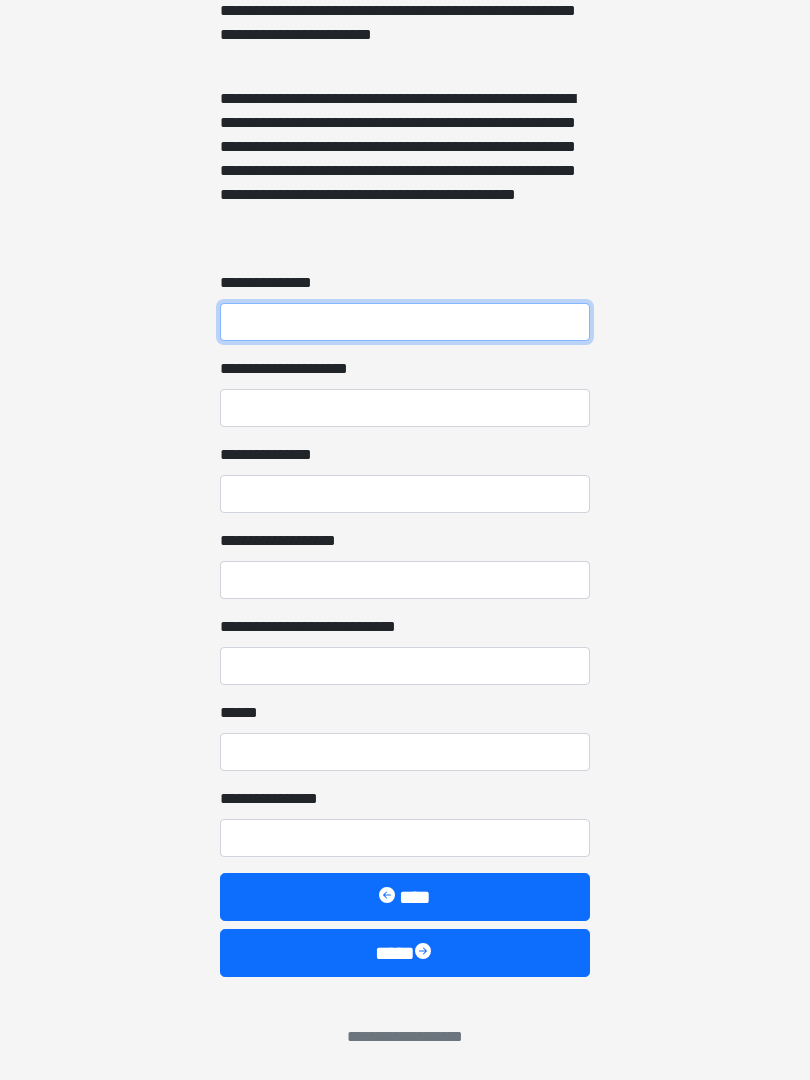 click on "**********" at bounding box center [405, 322] 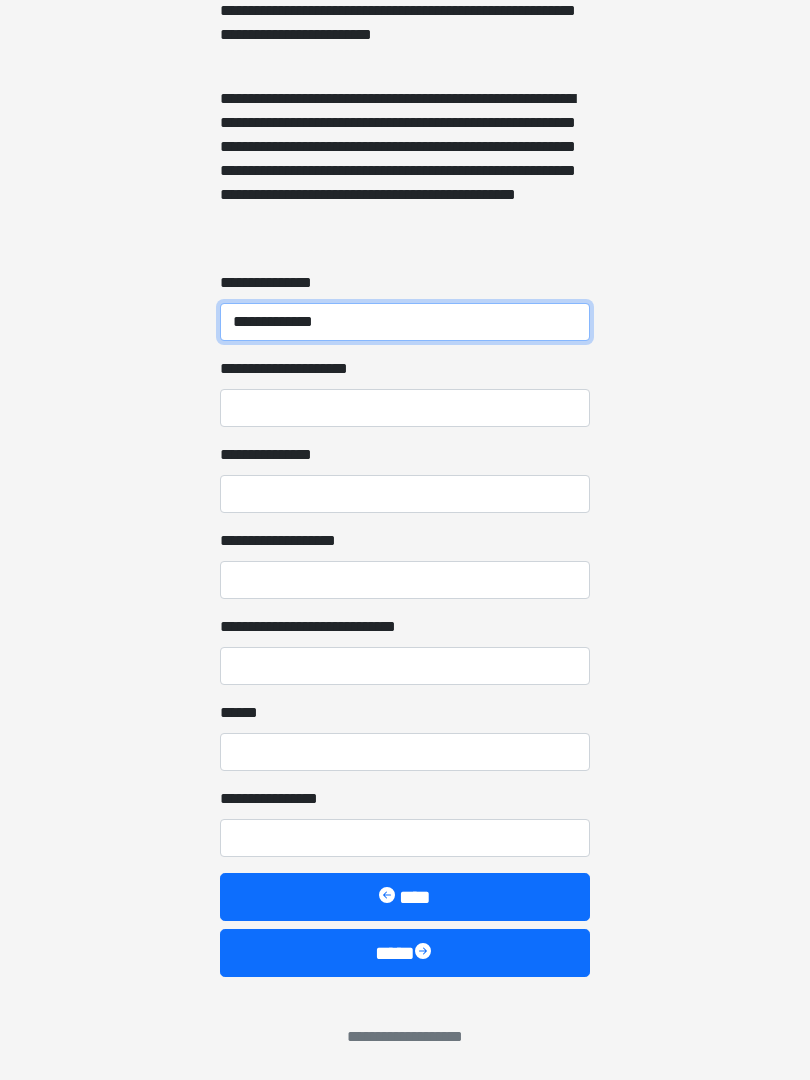 type on "**********" 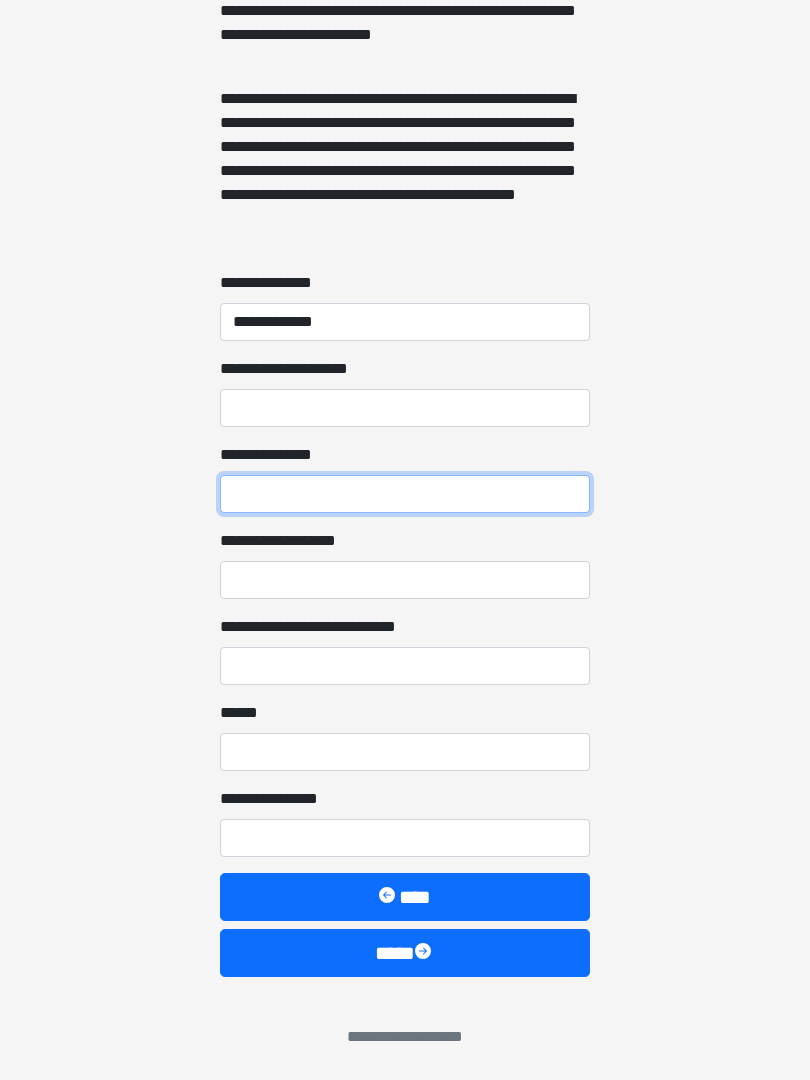 click on "**********" at bounding box center [405, 494] 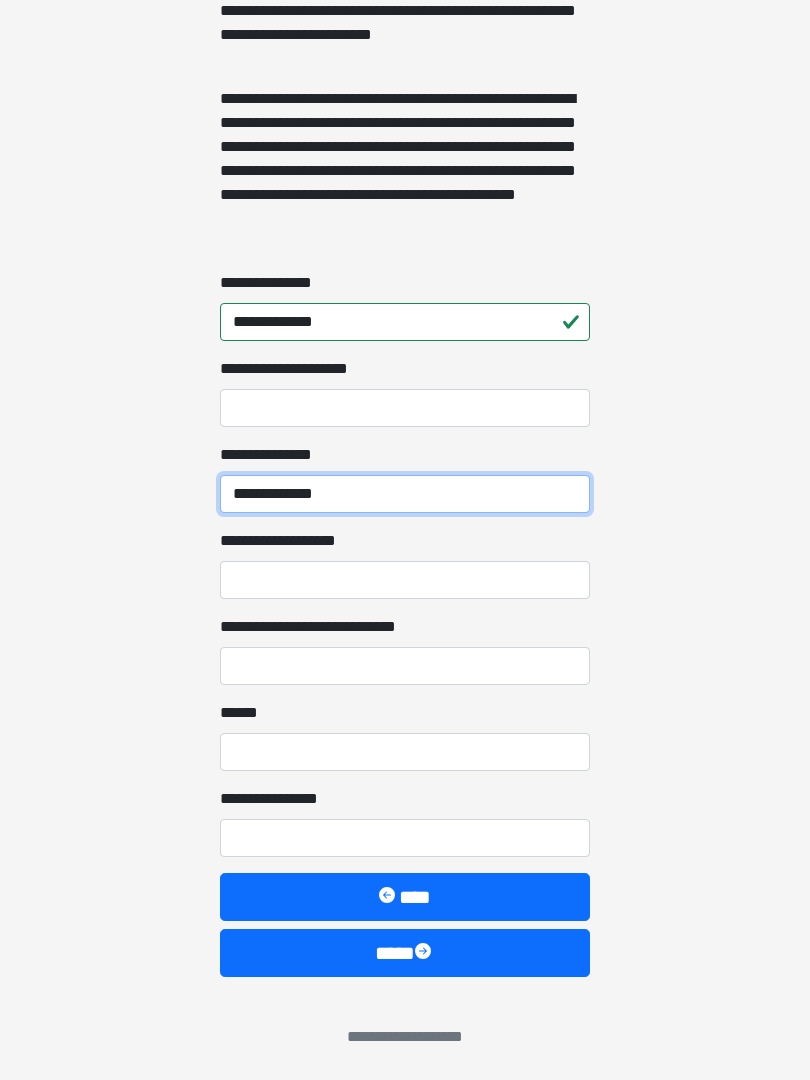type on "**********" 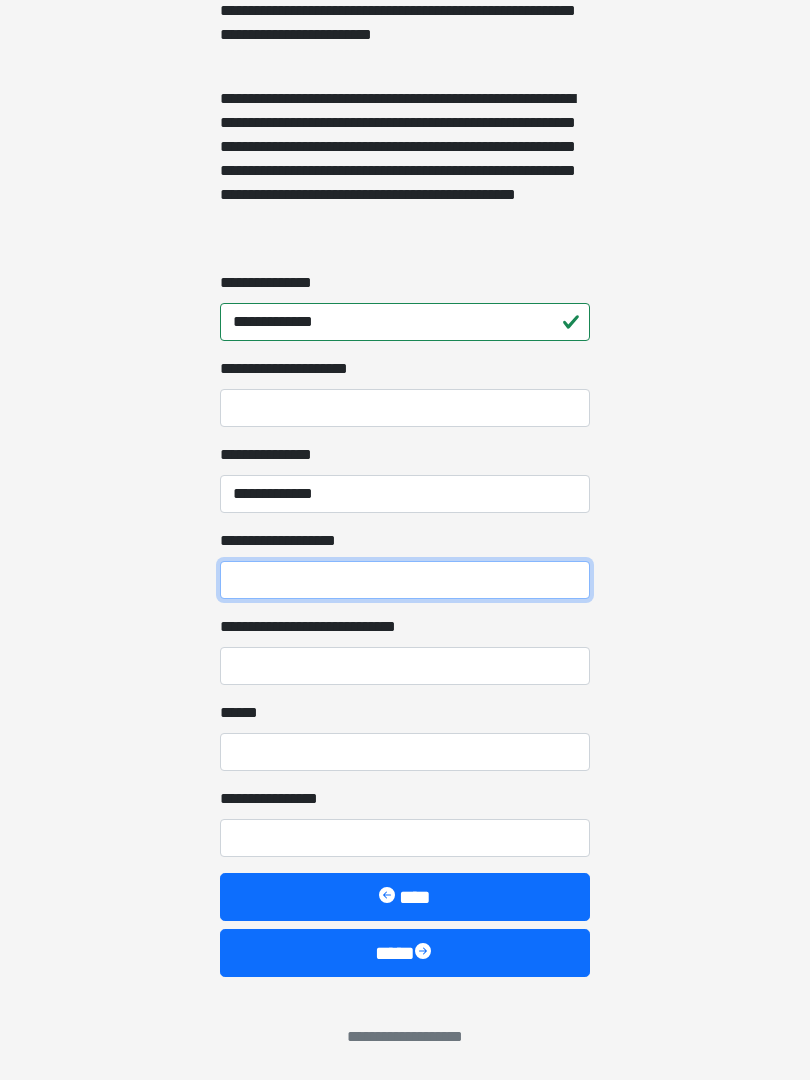 click on "**********" at bounding box center (405, 580) 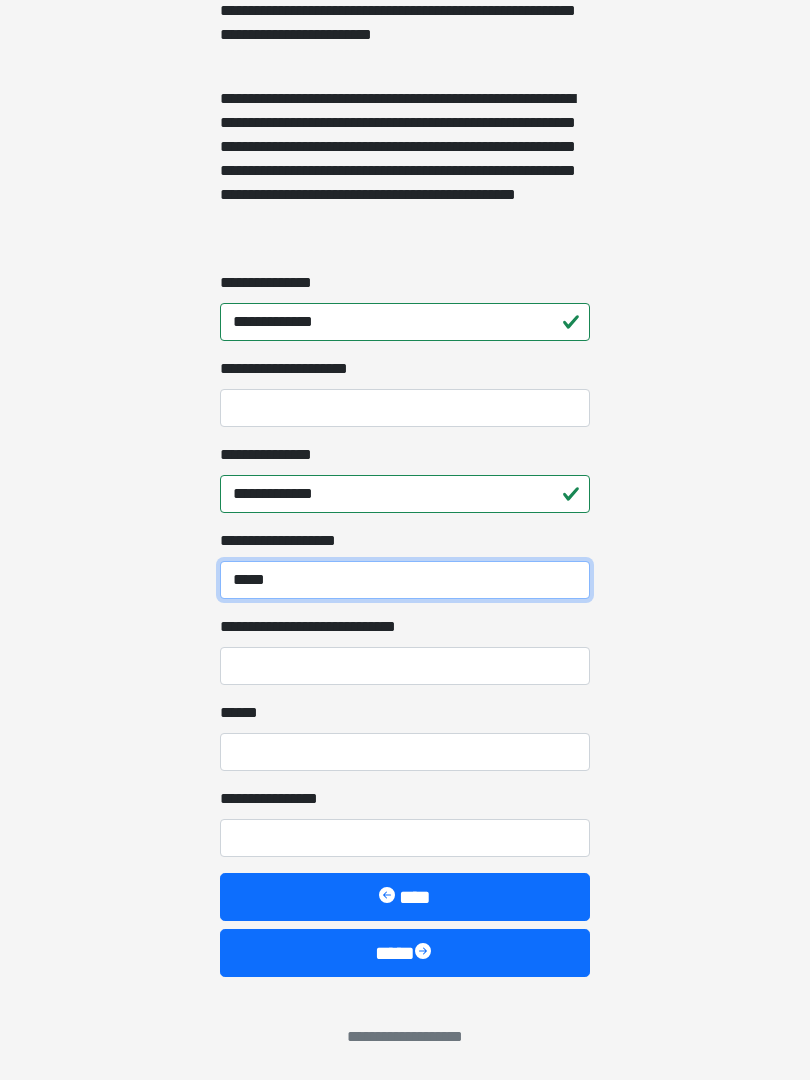 type on "*****" 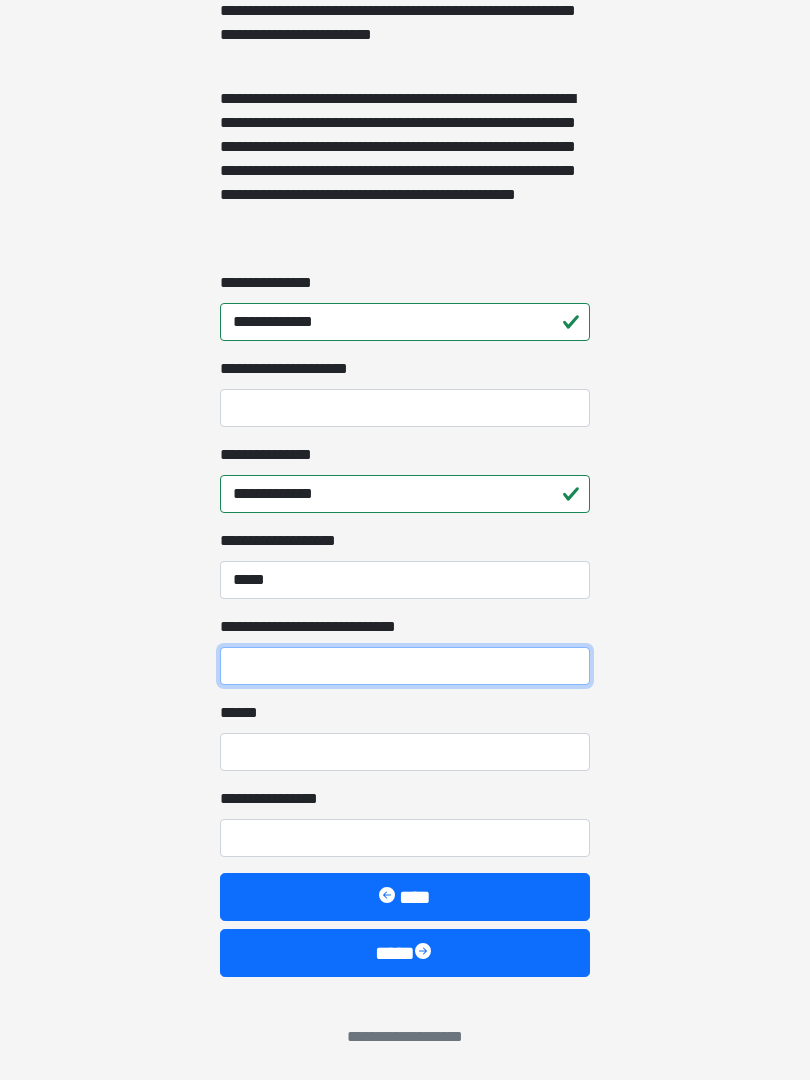 click on "**********" at bounding box center (405, 666) 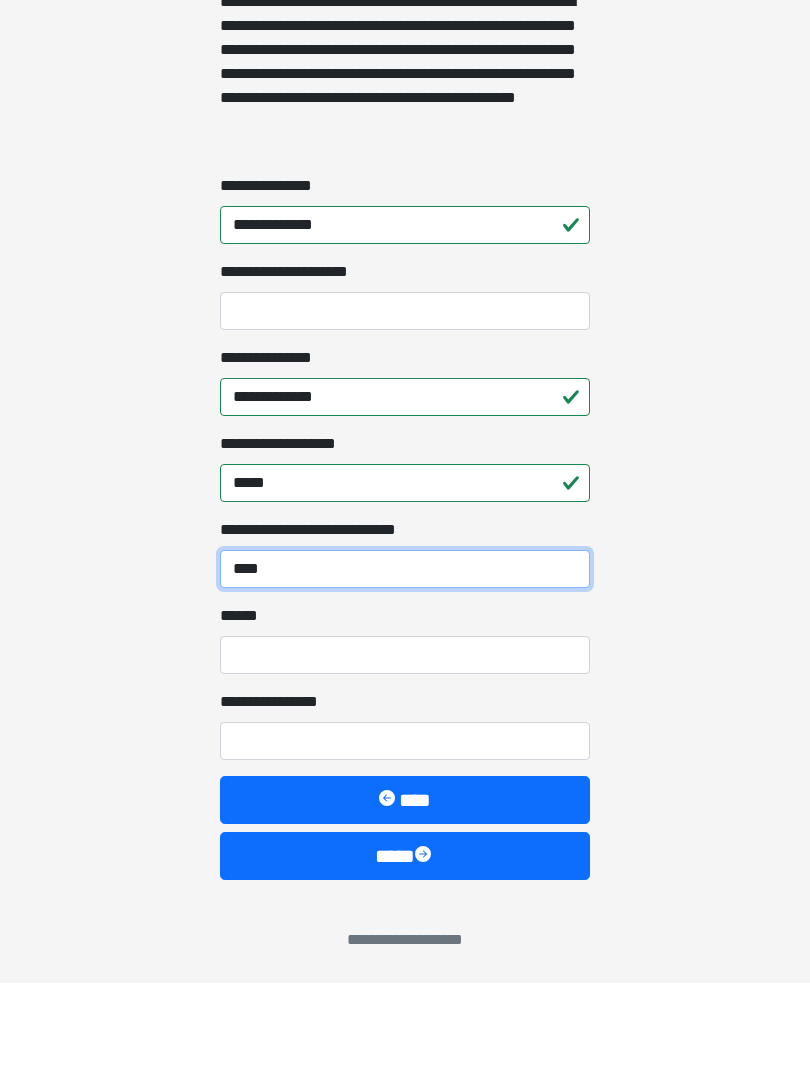 type on "****" 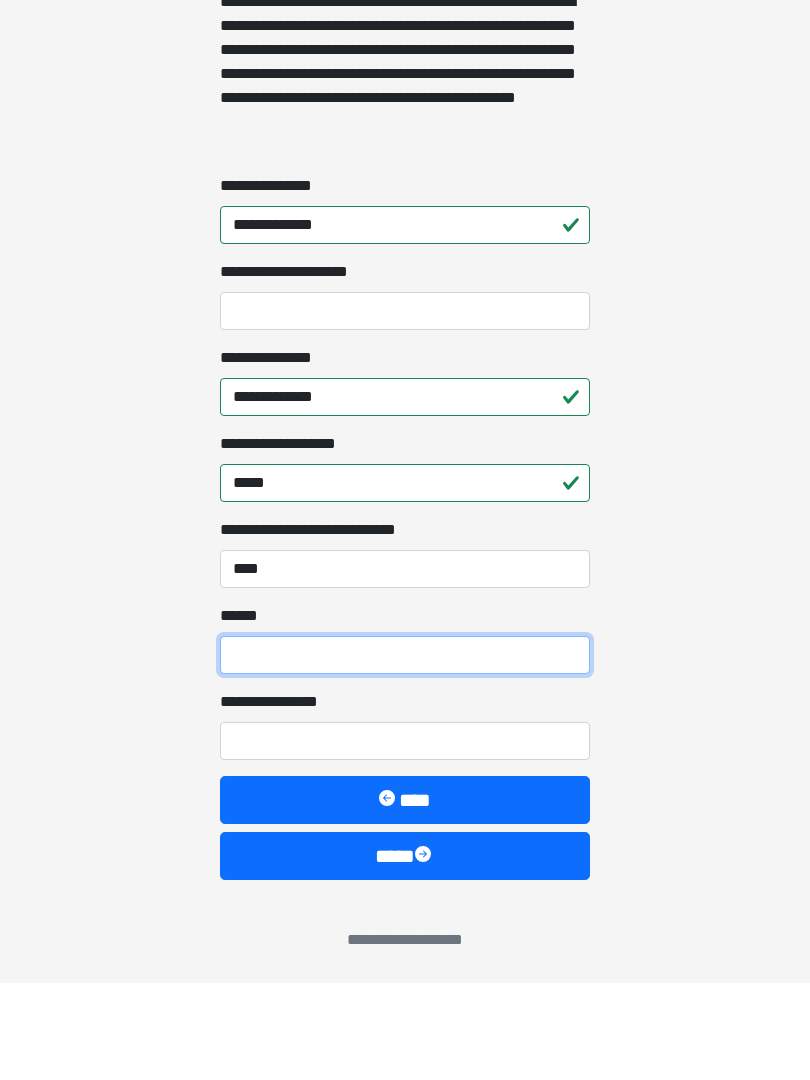 click on "**** *" at bounding box center [405, 752] 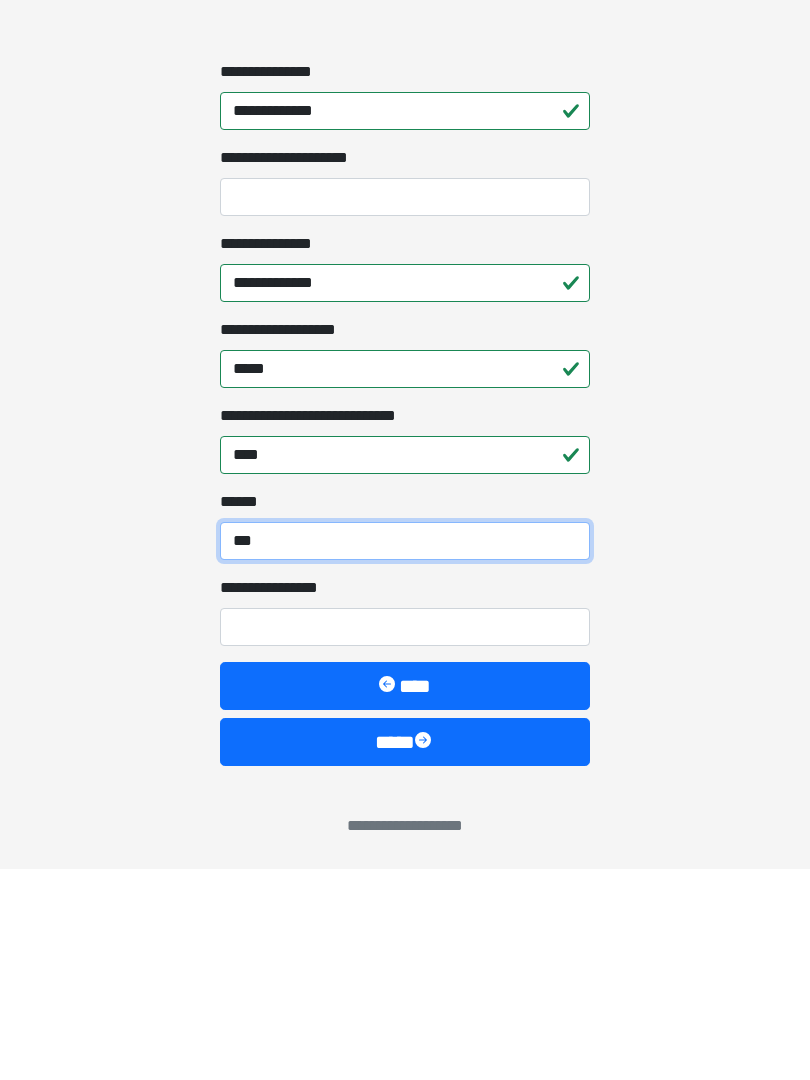 type on "***" 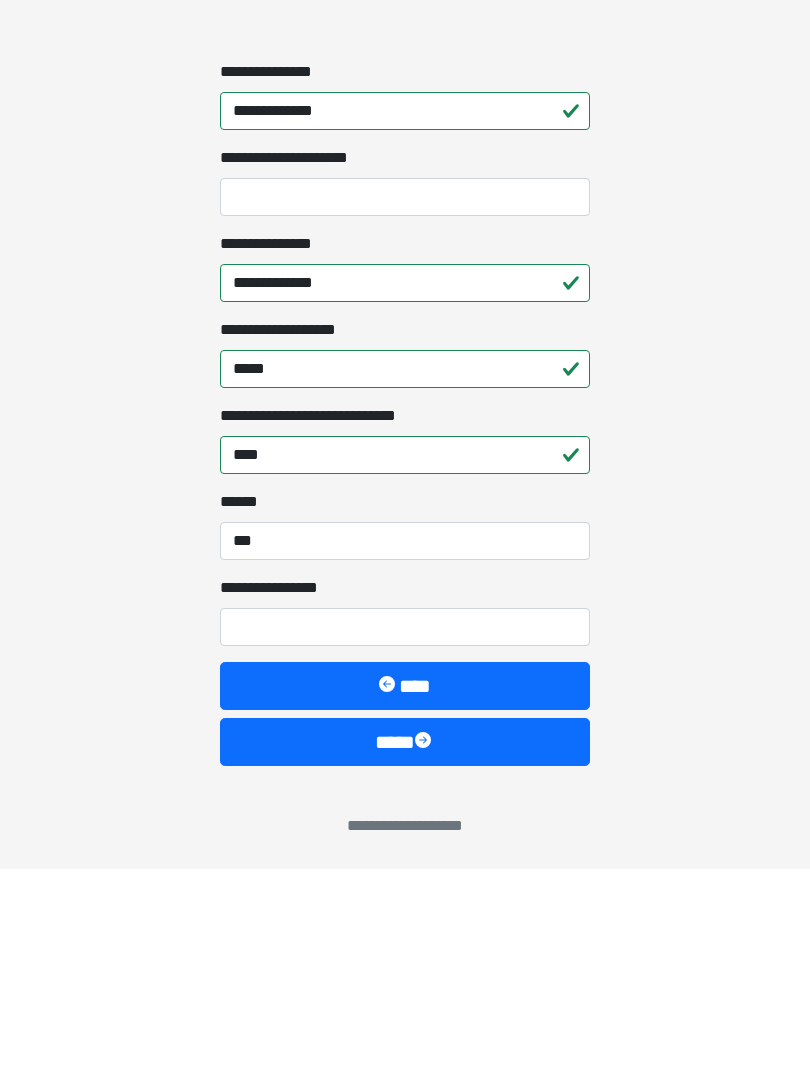 click on "**********" at bounding box center [405, 838] 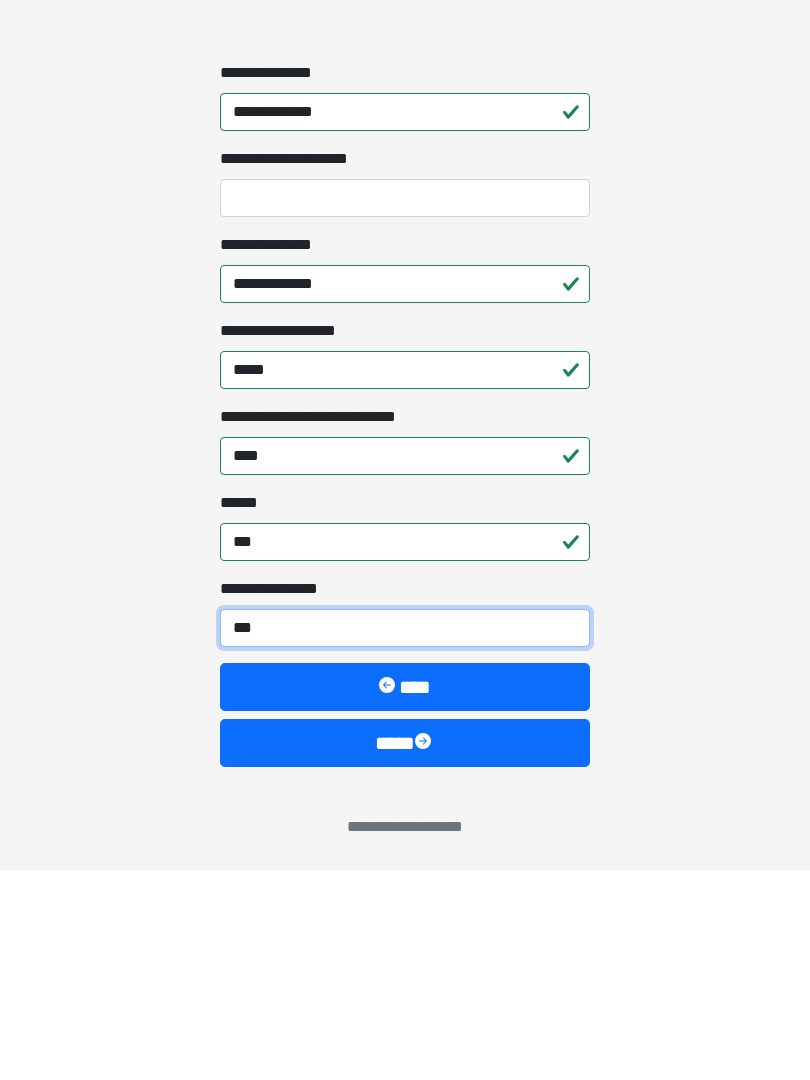 type on "****" 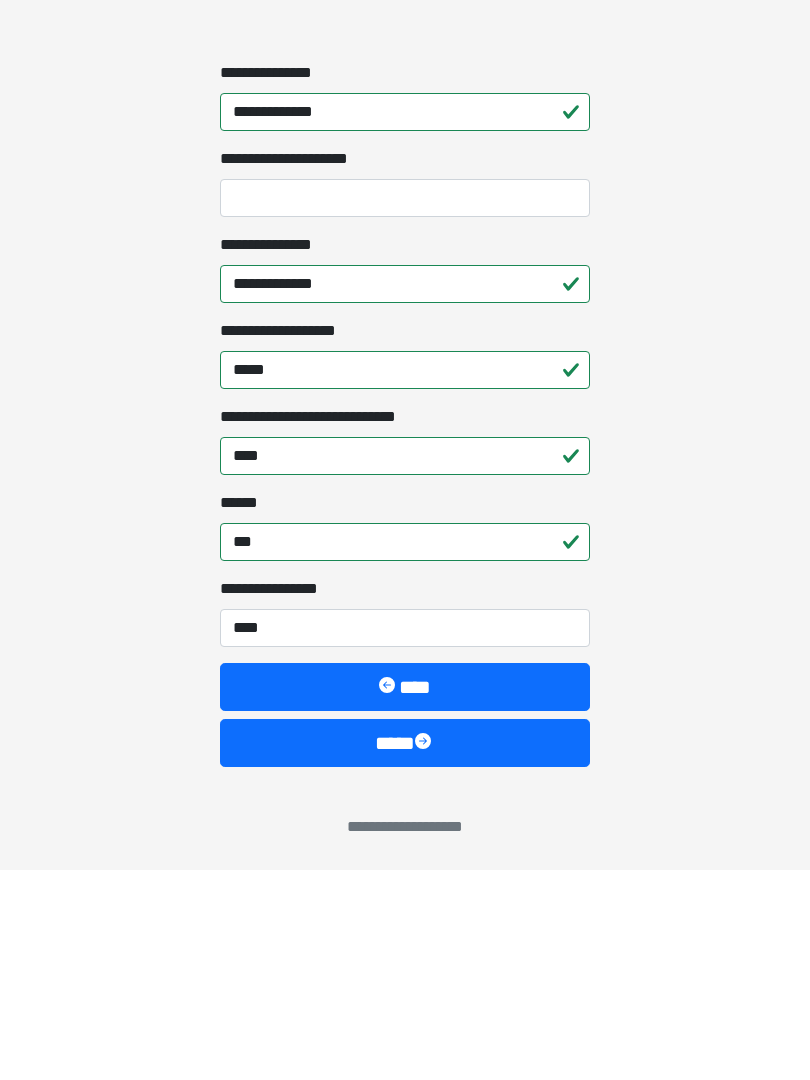 click on "****" at bounding box center [405, 953] 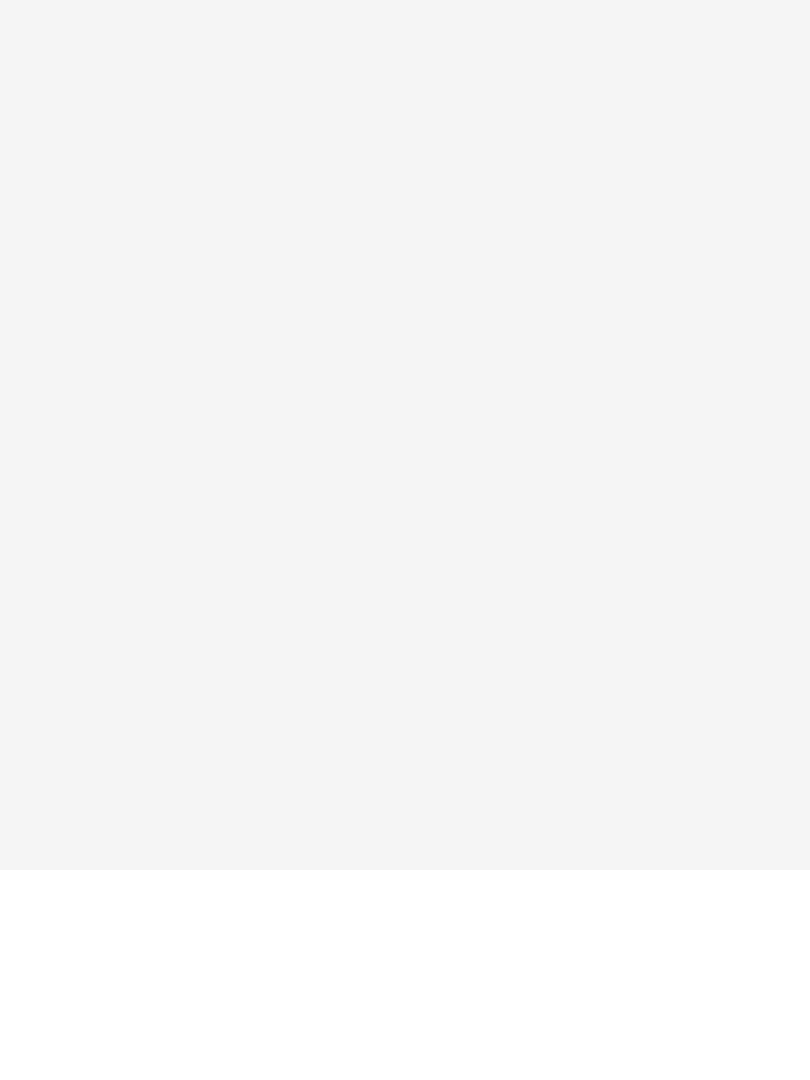 scroll, scrollTop: 0, scrollLeft: 0, axis: both 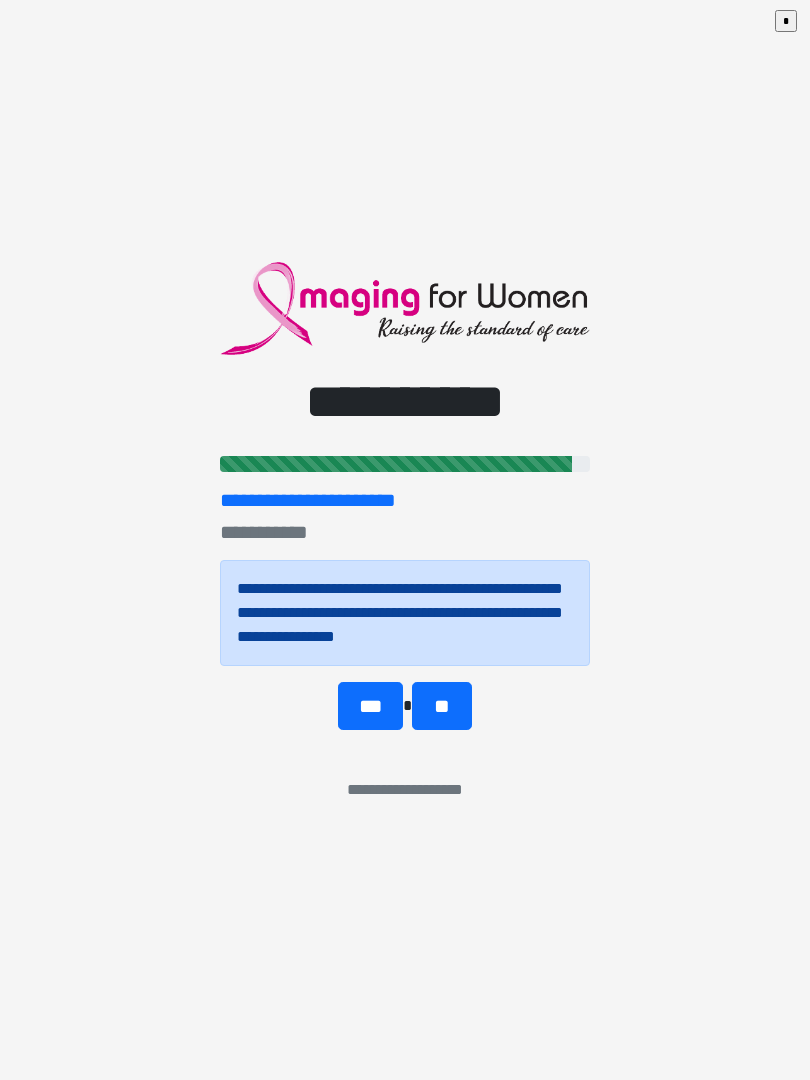click on "**" at bounding box center (441, 706) 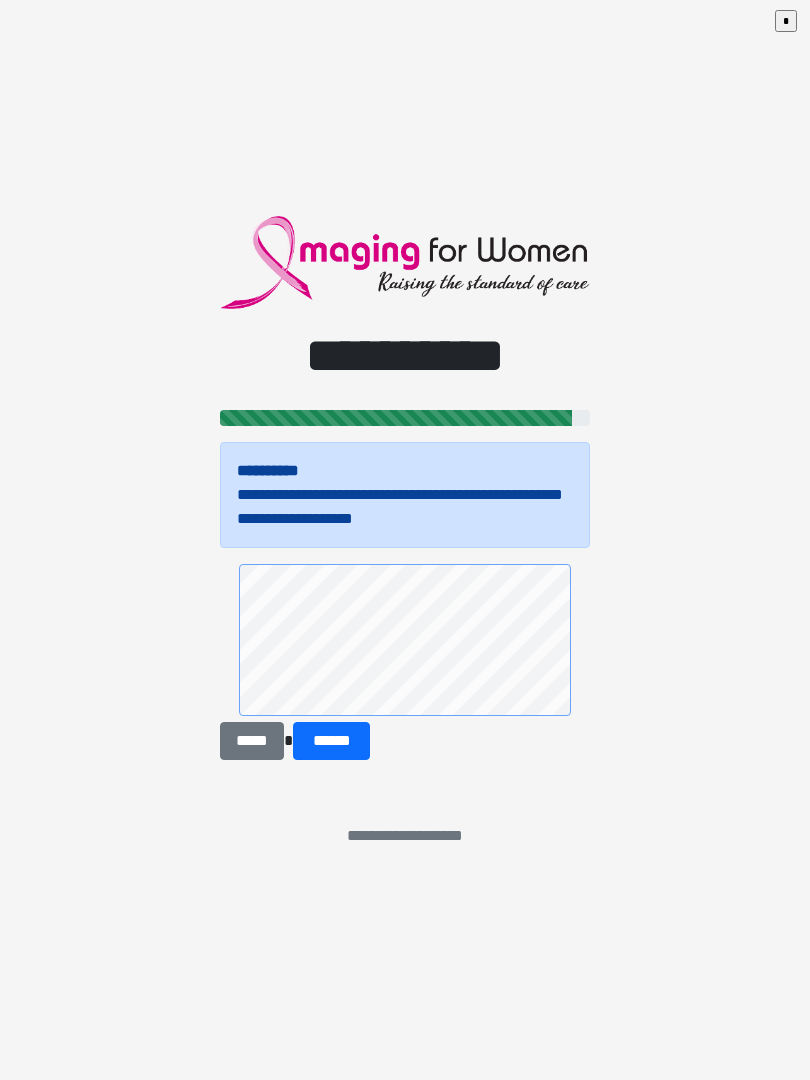 click on "******" at bounding box center [331, 741] 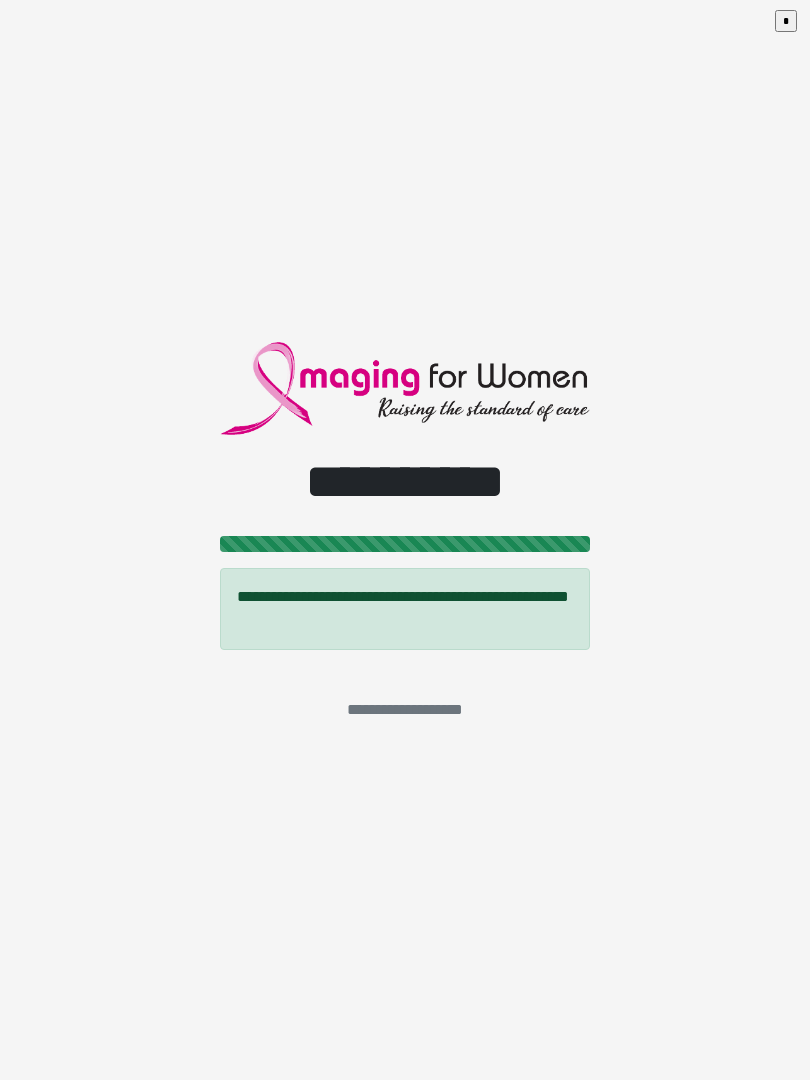 click on "*" at bounding box center (786, 21) 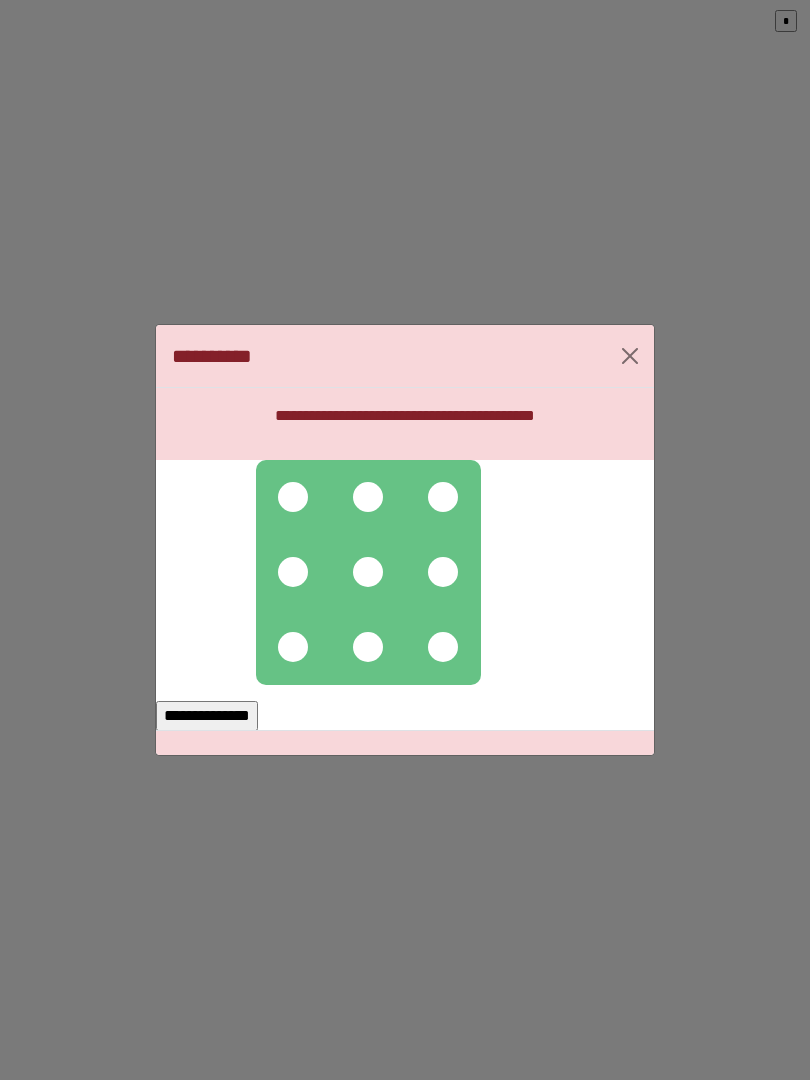 click at bounding box center (368, 572) 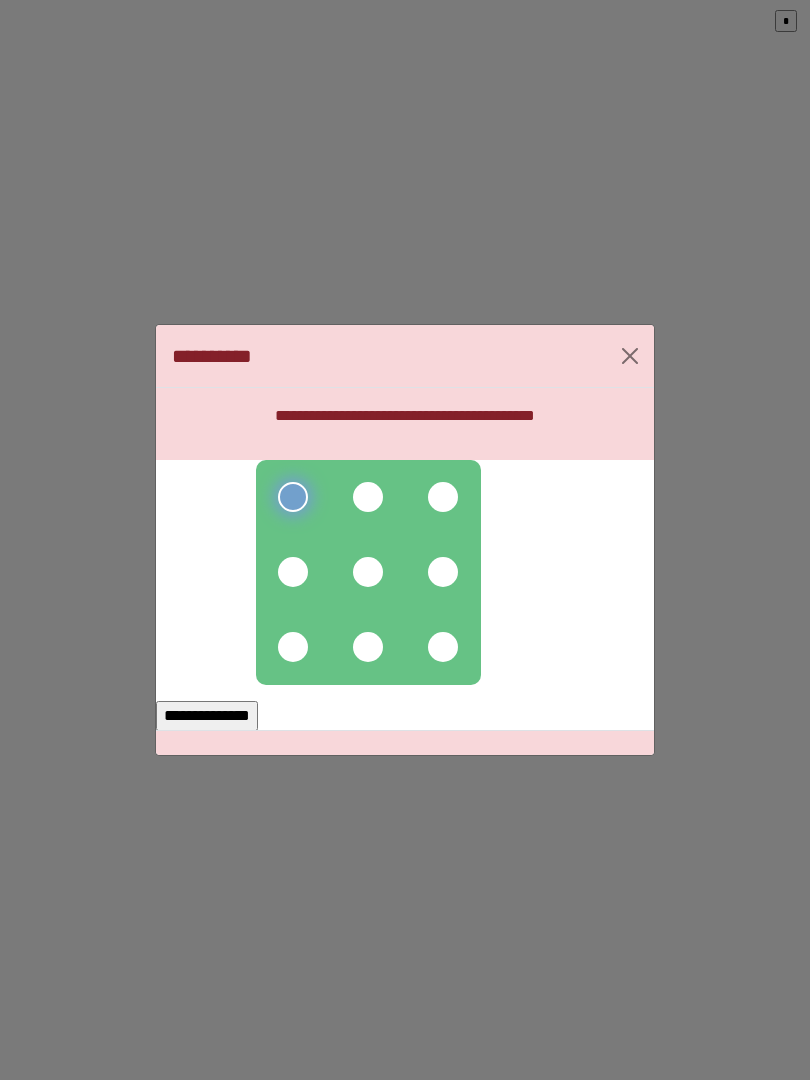 click at bounding box center (368, 497) 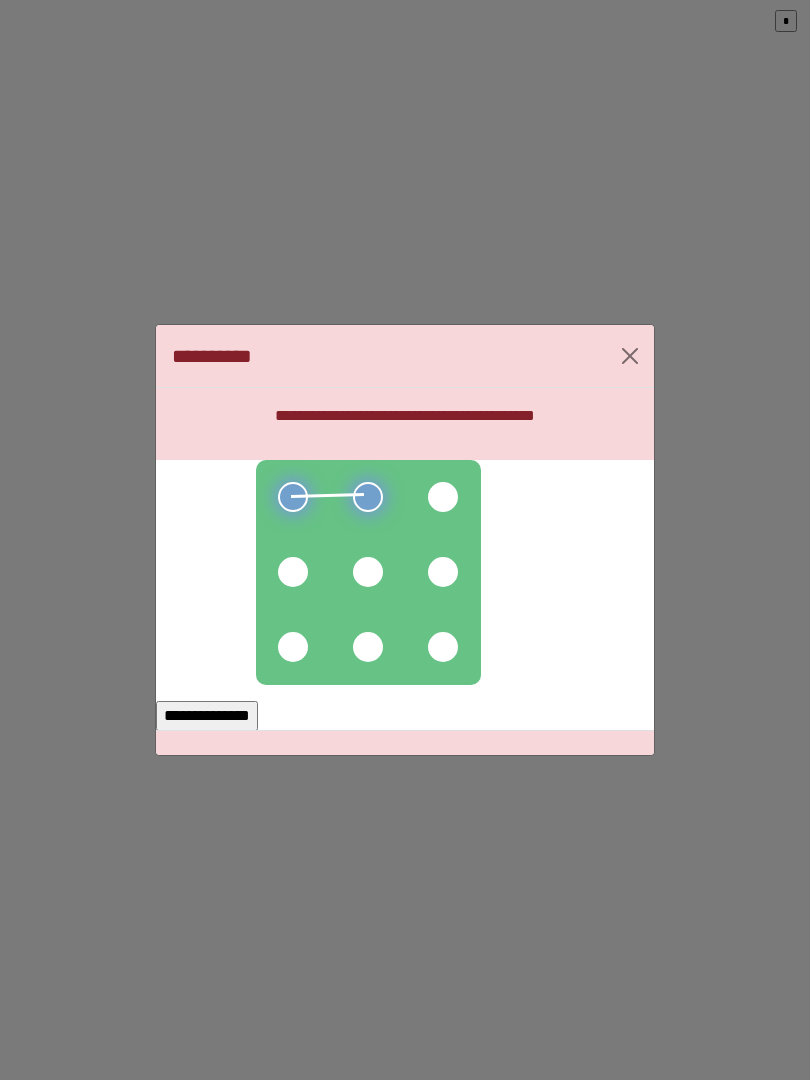 click at bounding box center [443, 497] 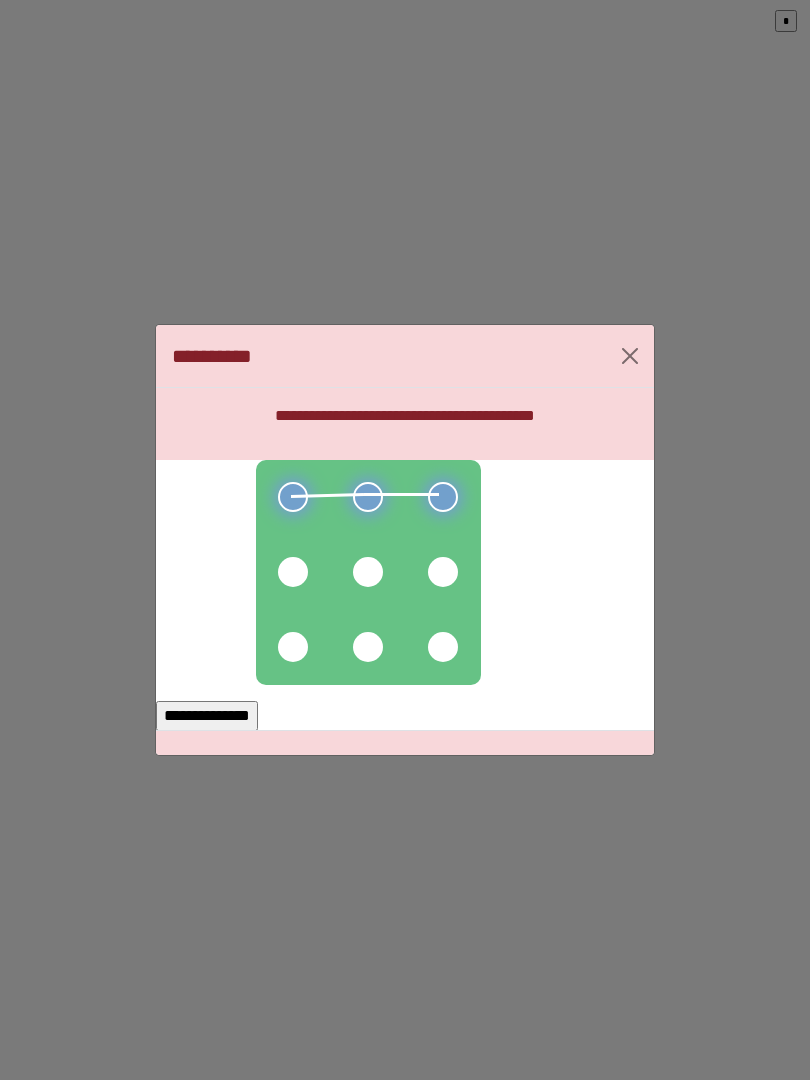 click at bounding box center (443, 572) 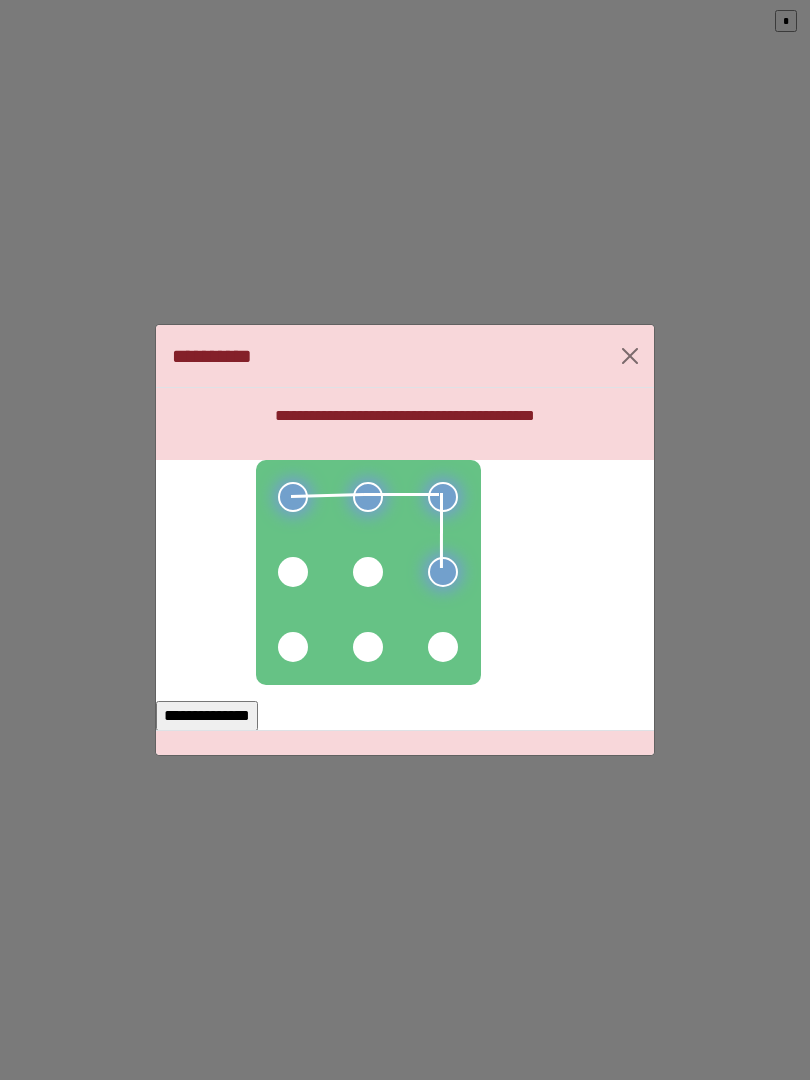 click at bounding box center (368, 572) 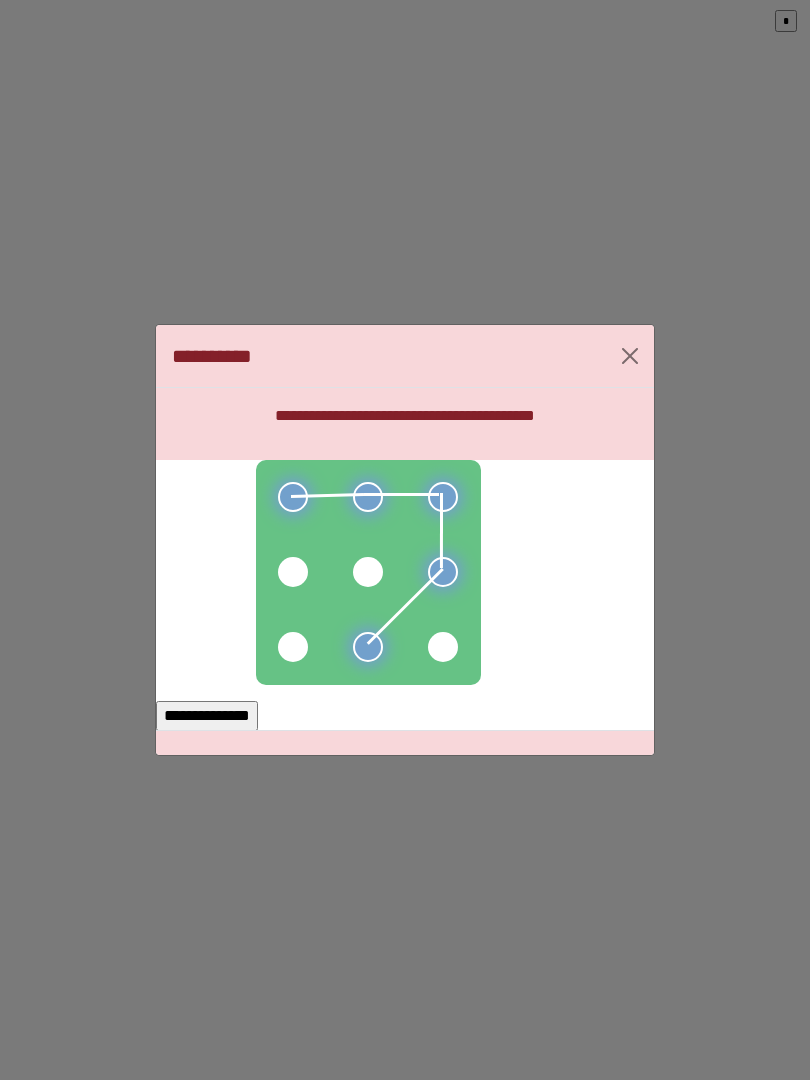 click at bounding box center (293, 647) 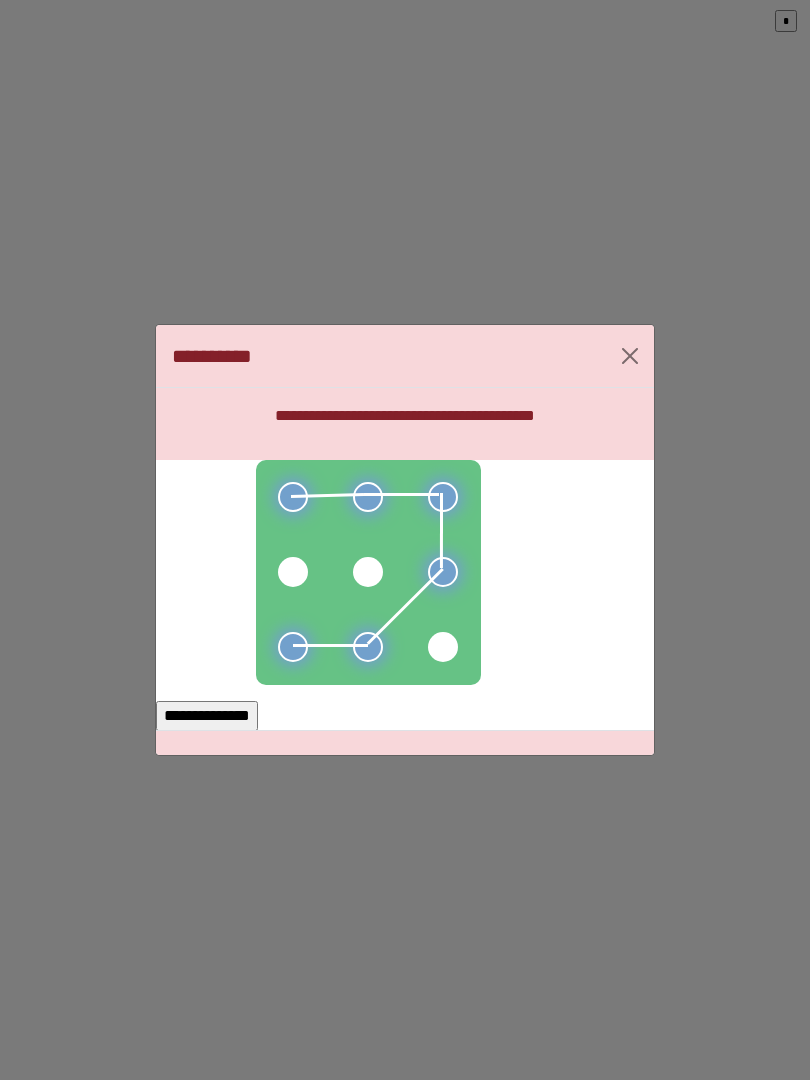 click on "**********" at bounding box center [207, 716] 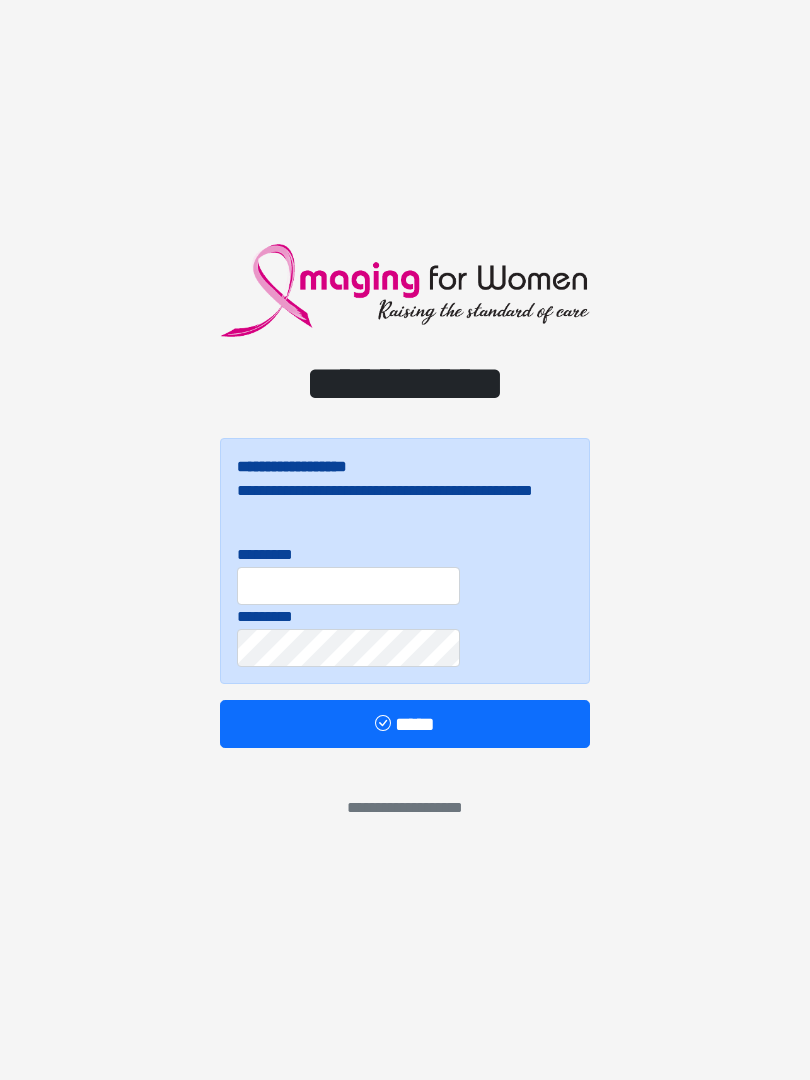 scroll, scrollTop: 0, scrollLeft: 0, axis: both 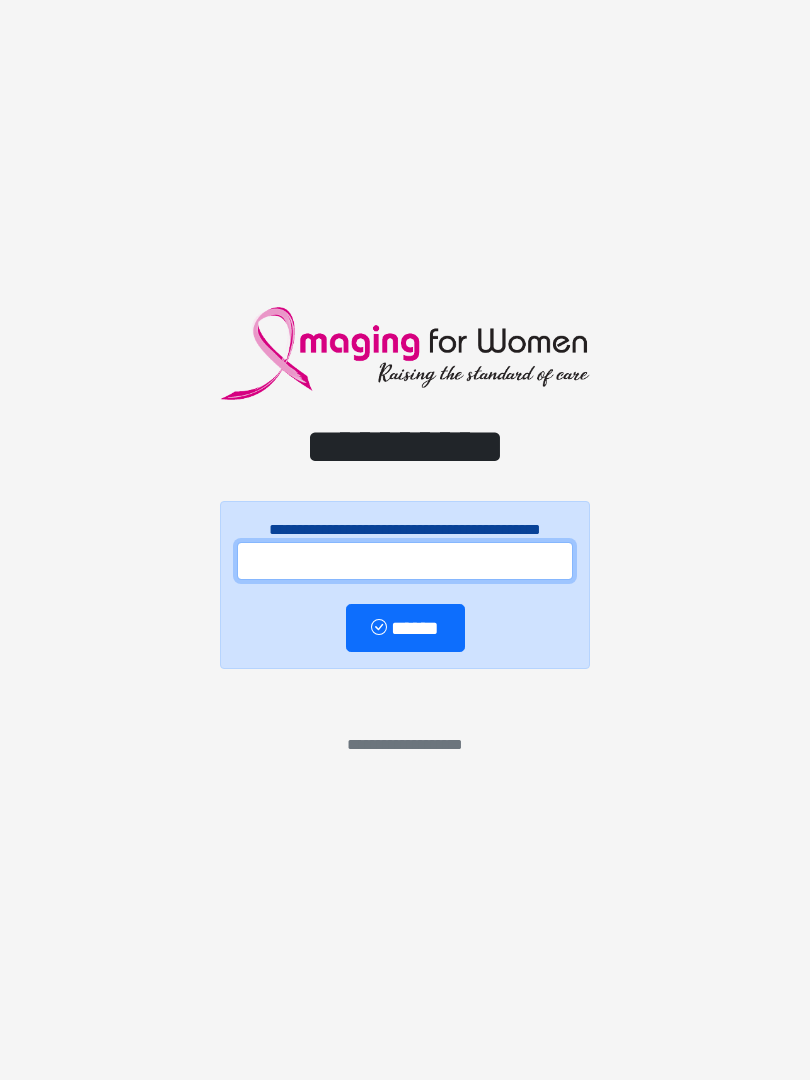 click at bounding box center (405, 561) 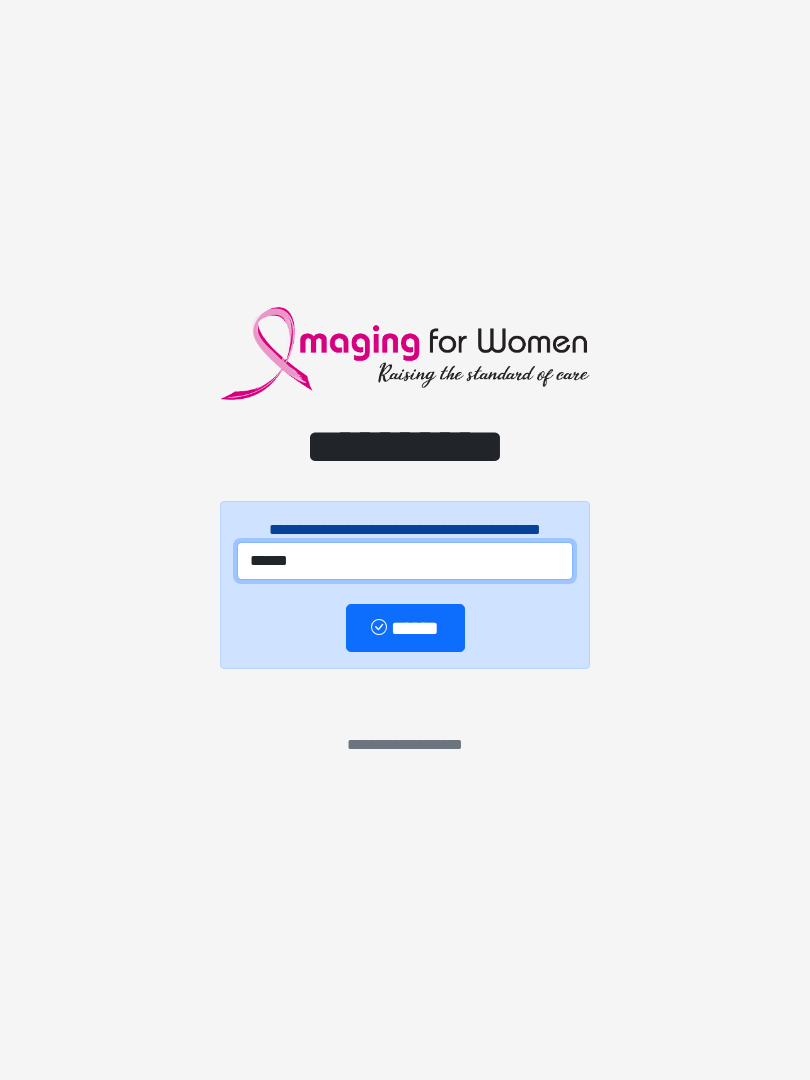 type on "******" 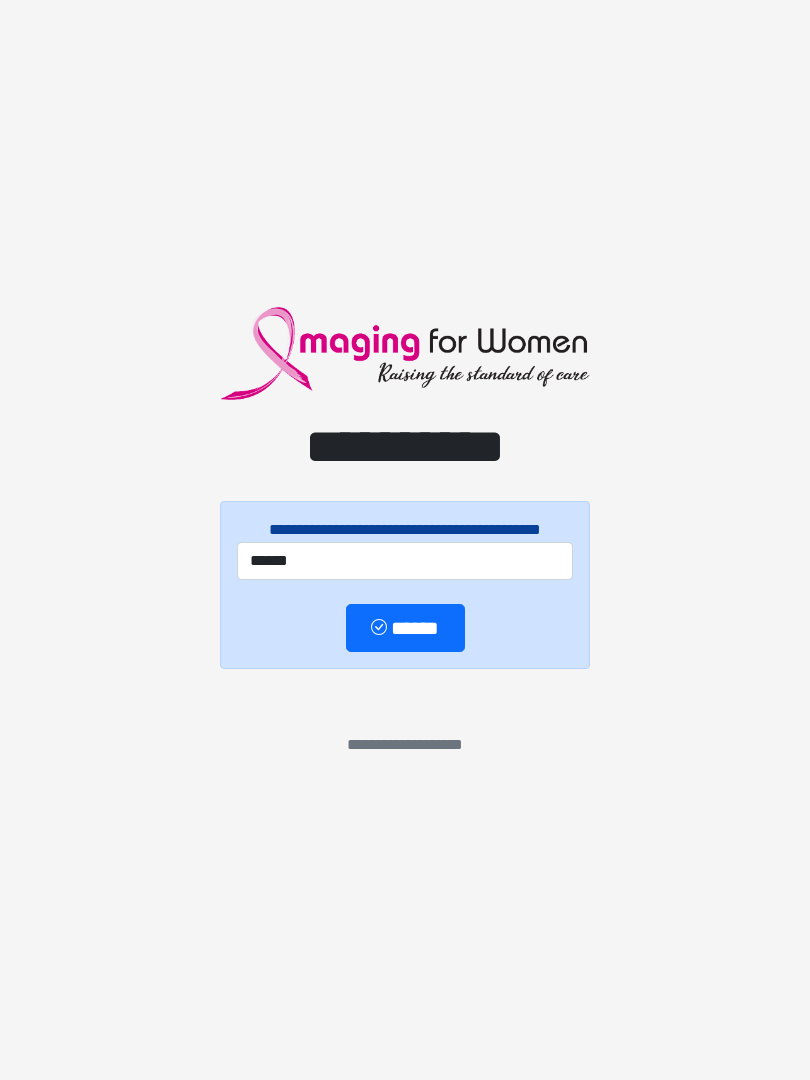 click on "******" at bounding box center [405, 628] 